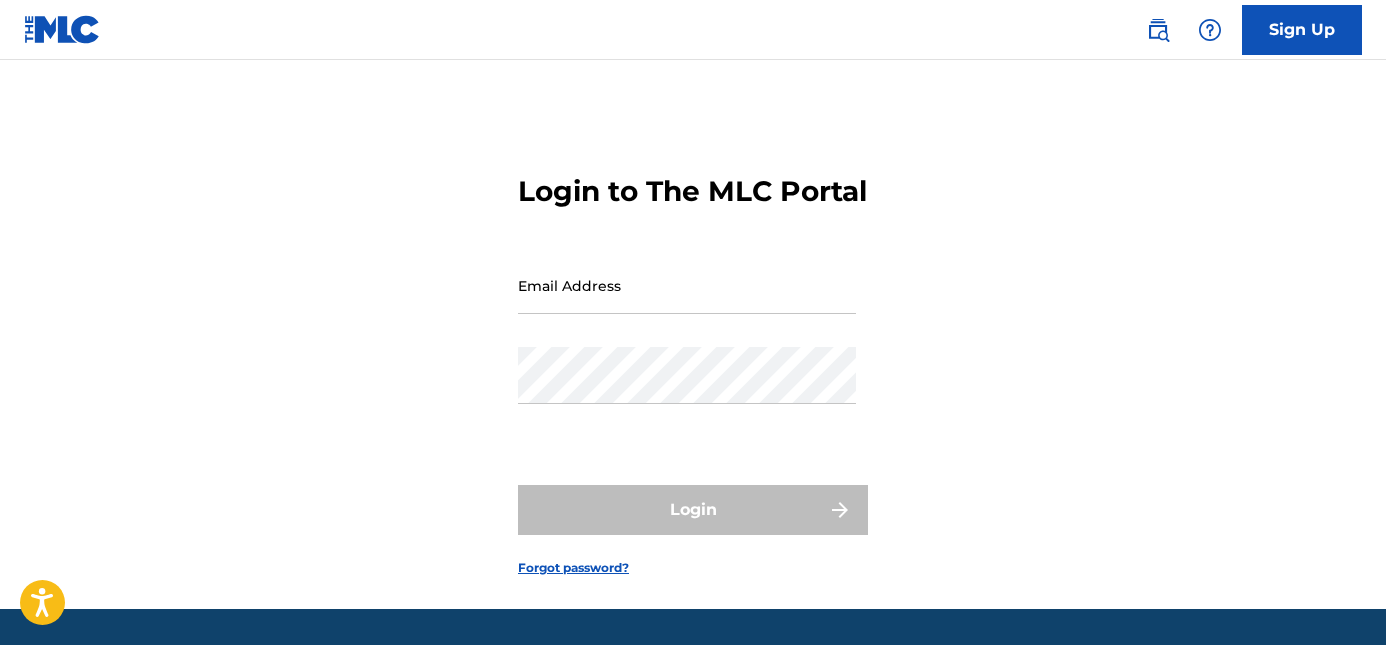 scroll, scrollTop: 0, scrollLeft: 0, axis: both 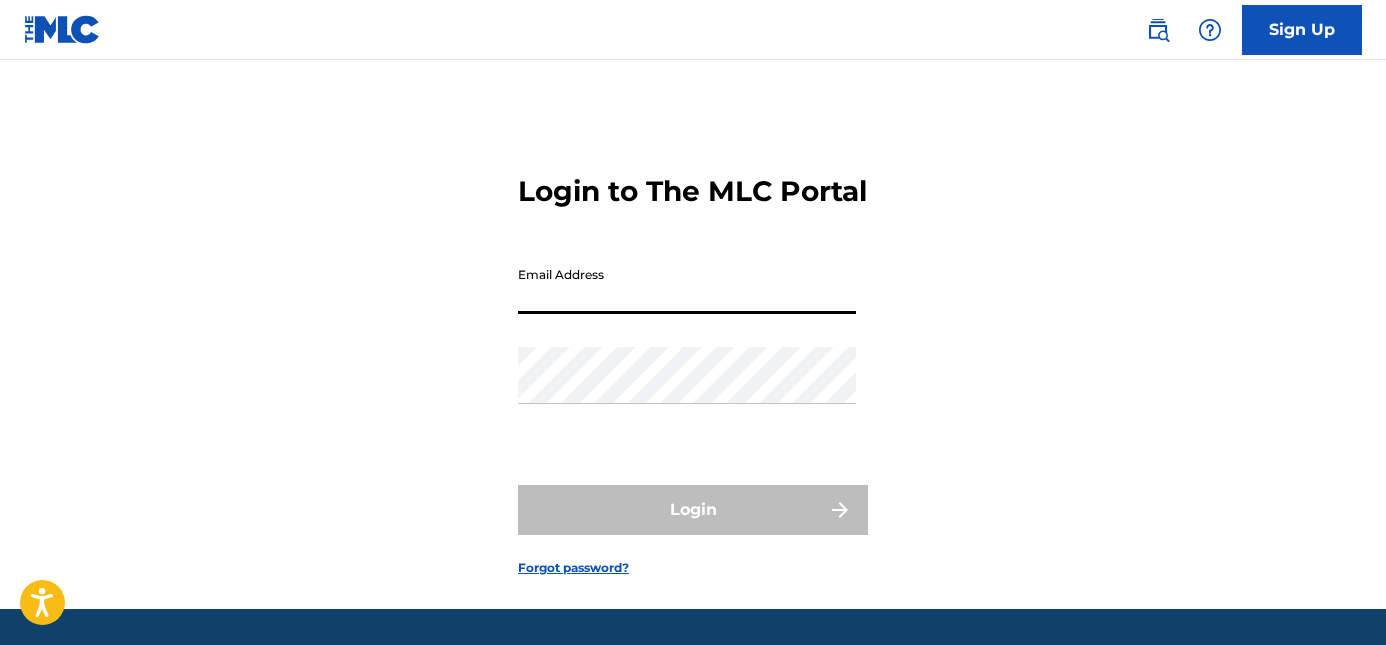 click on "Email Address" at bounding box center [687, 285] 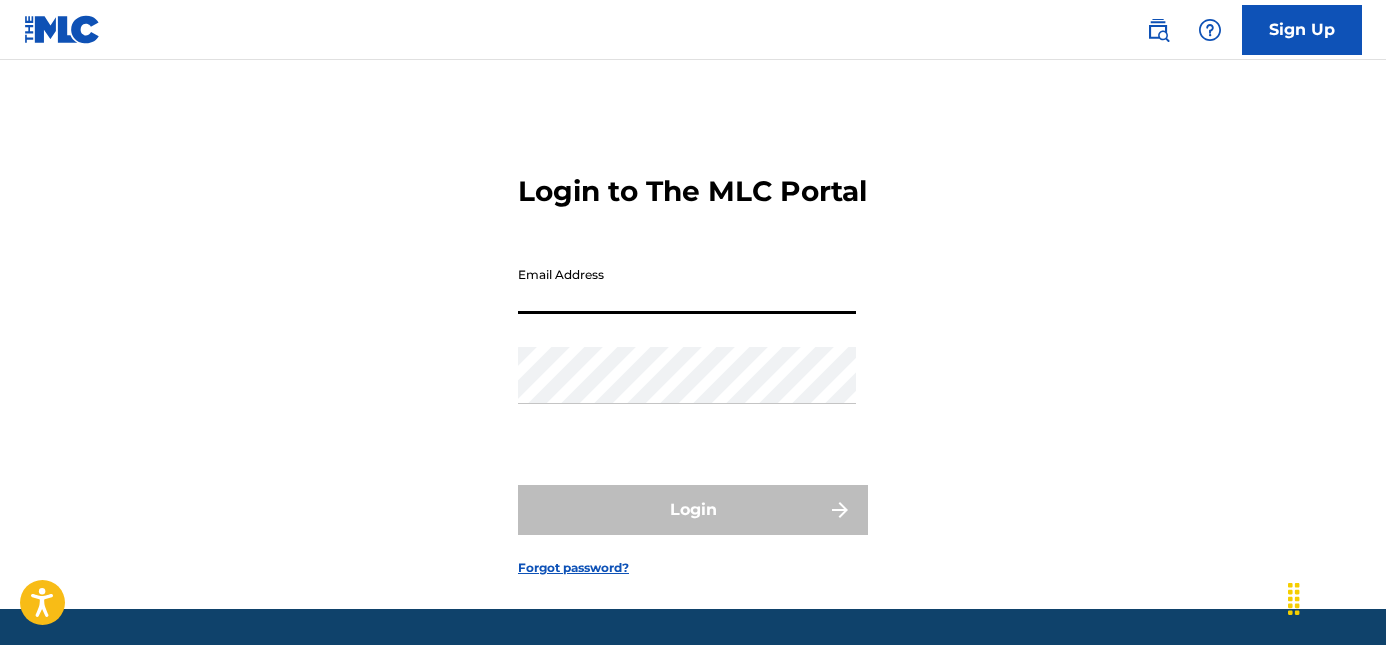 type on "[FIRST][LAST]@example.com" 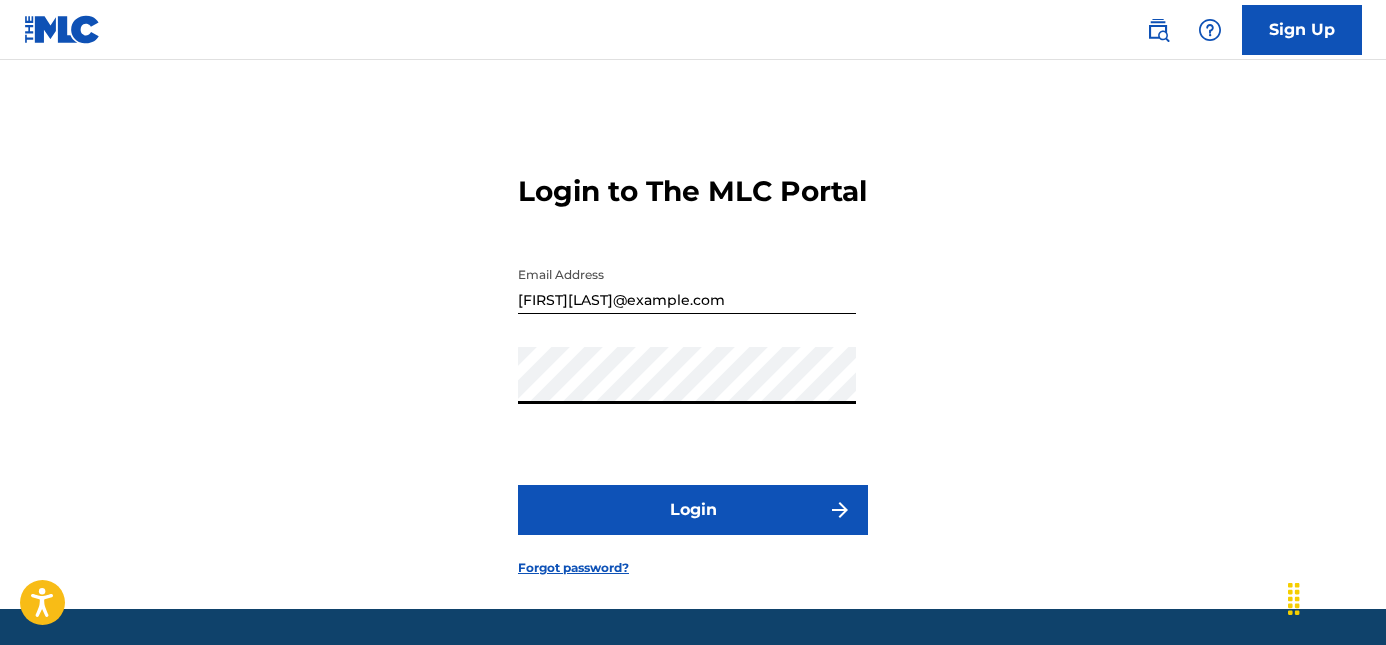 click on "Login" at bounding box center (693, 510) 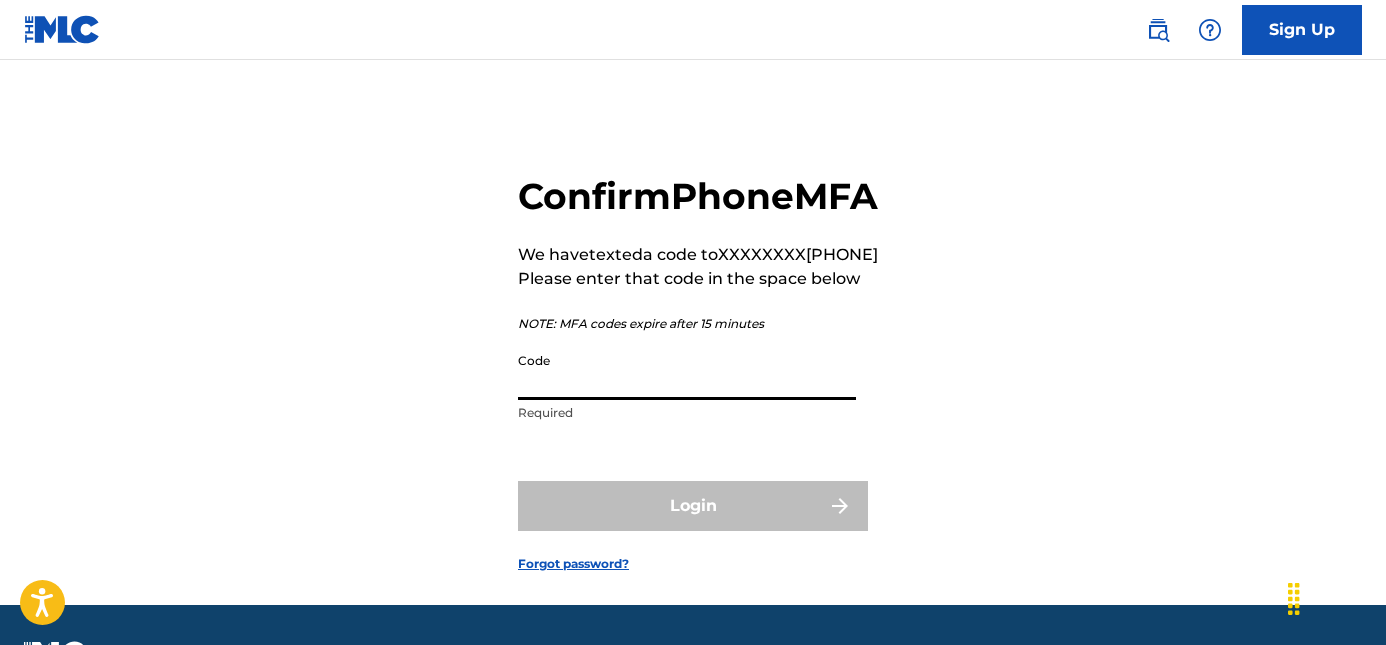 click on "Code" at bounding box center (687, 371) 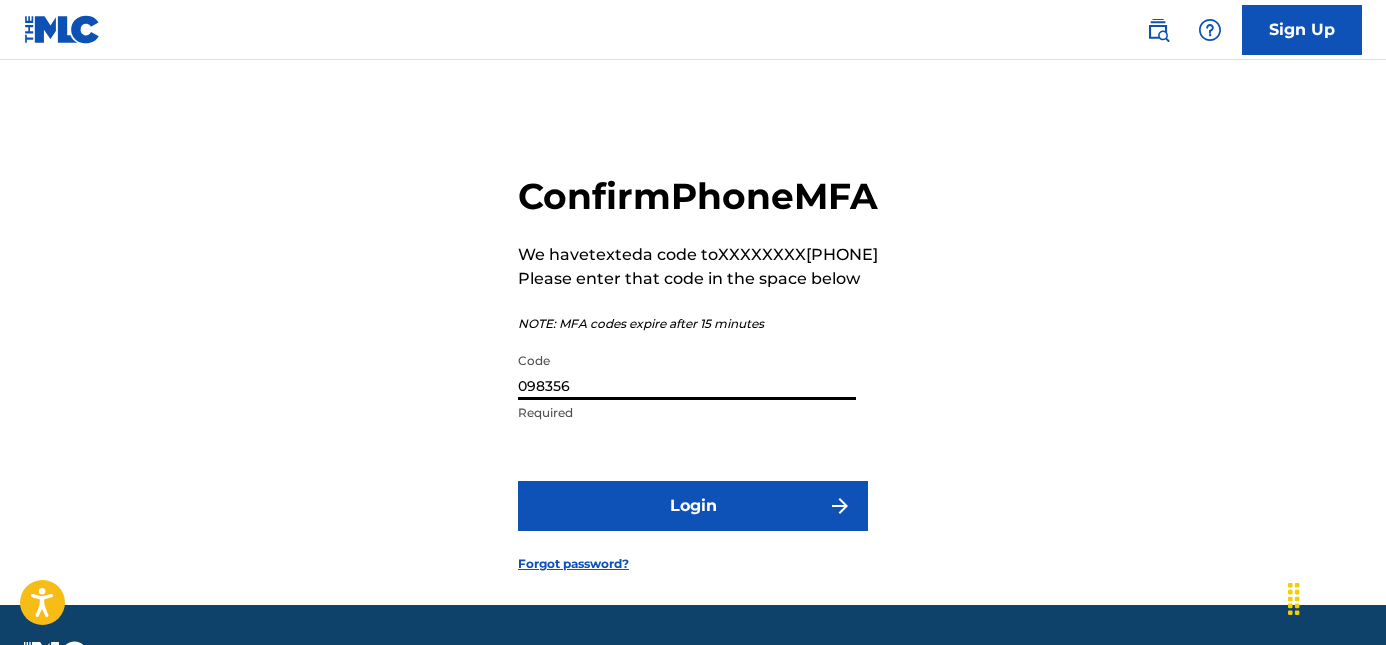 type on "098356" 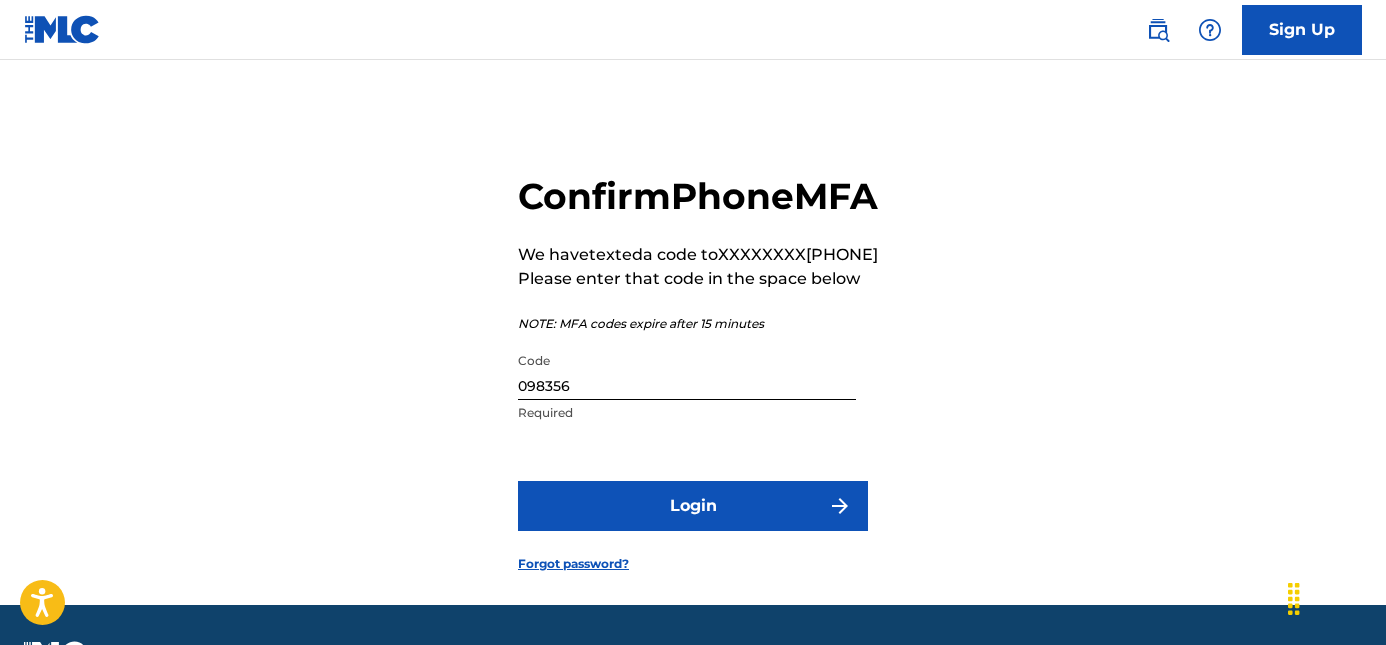 click on "Login" at bounding box center [693, 506] 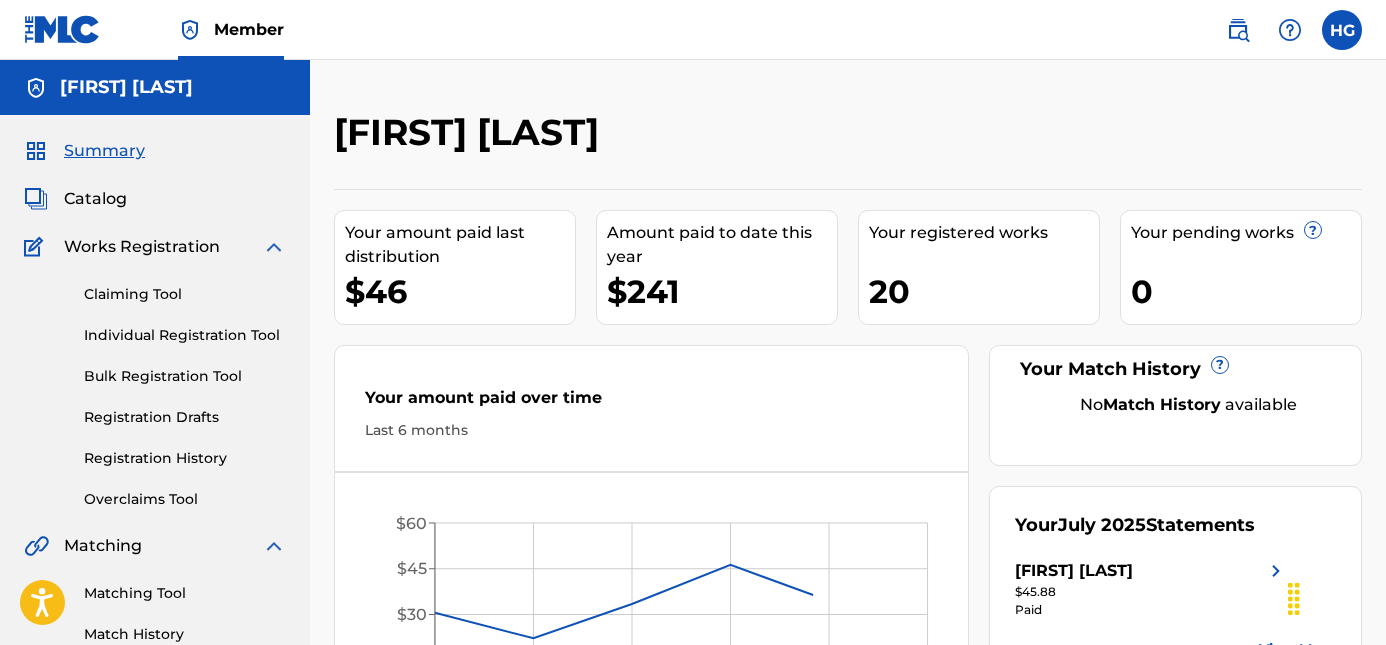 scroll, scrollTop: 0, scrollLeft: 0, axis: both 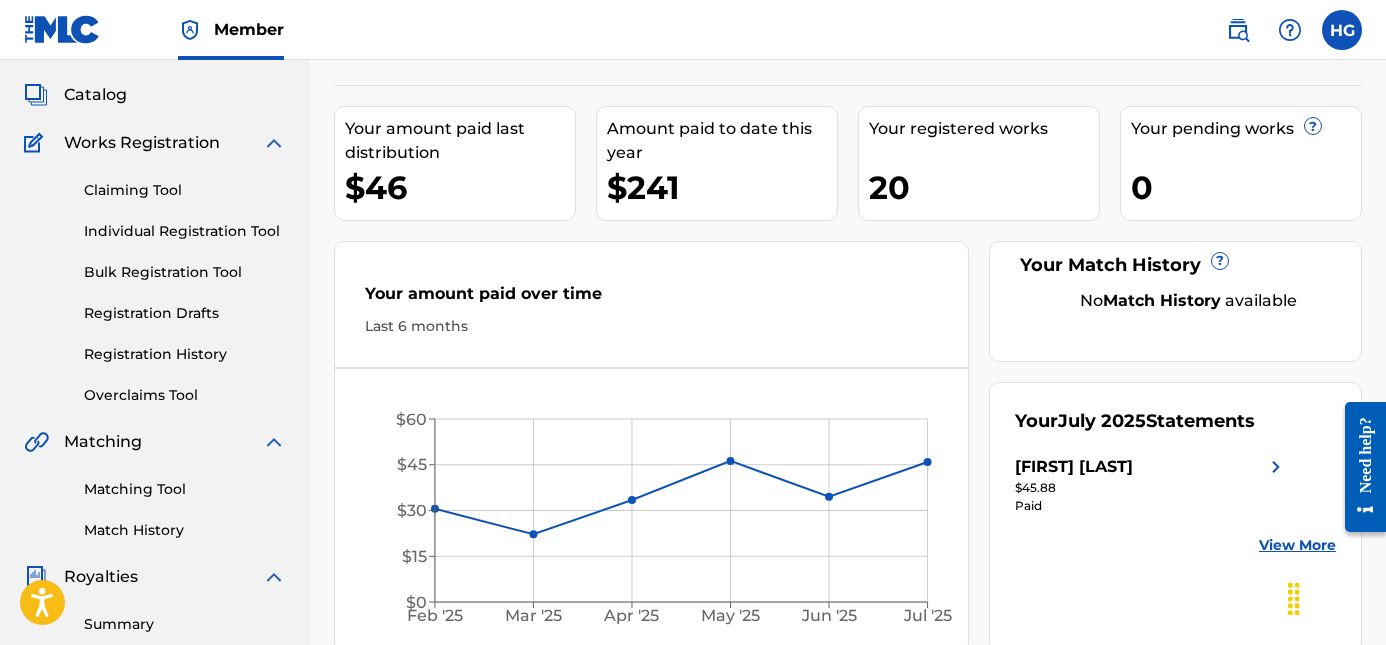 click on "Catalog" at bounding box center [95, 95] 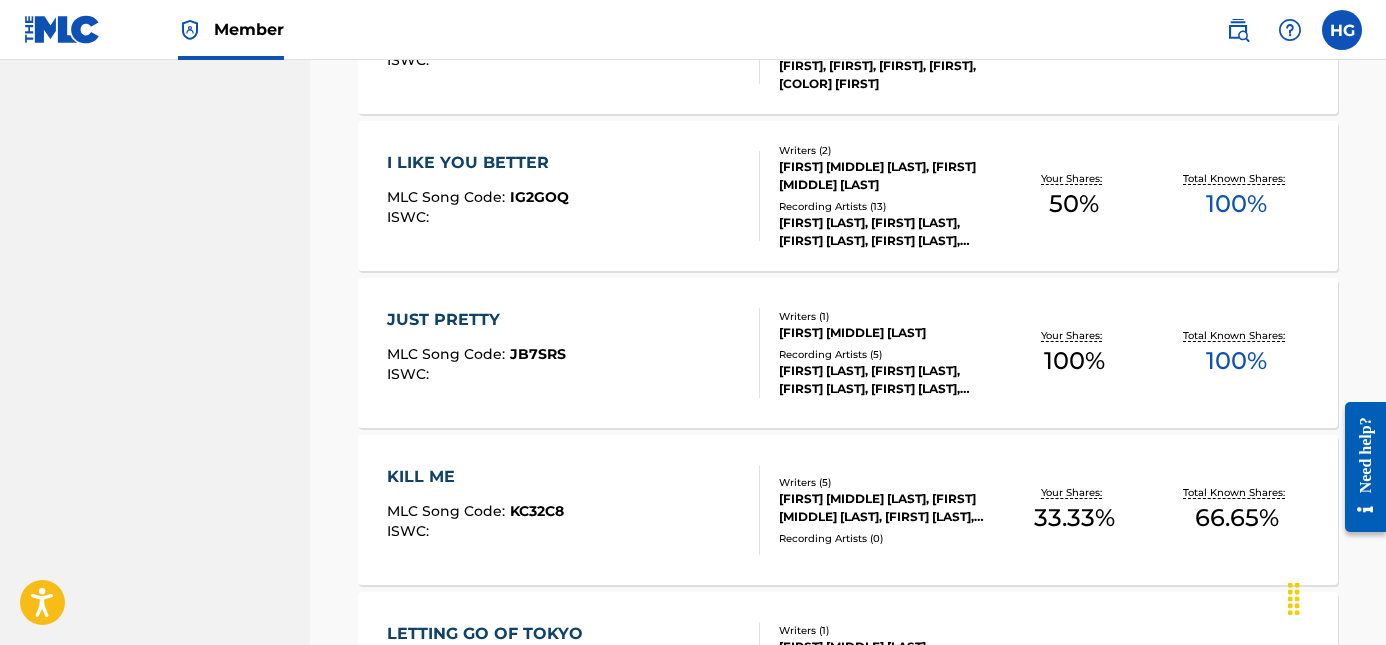 scroll, scrollTop: 1694, scrollLeft: 0, axis: vertical 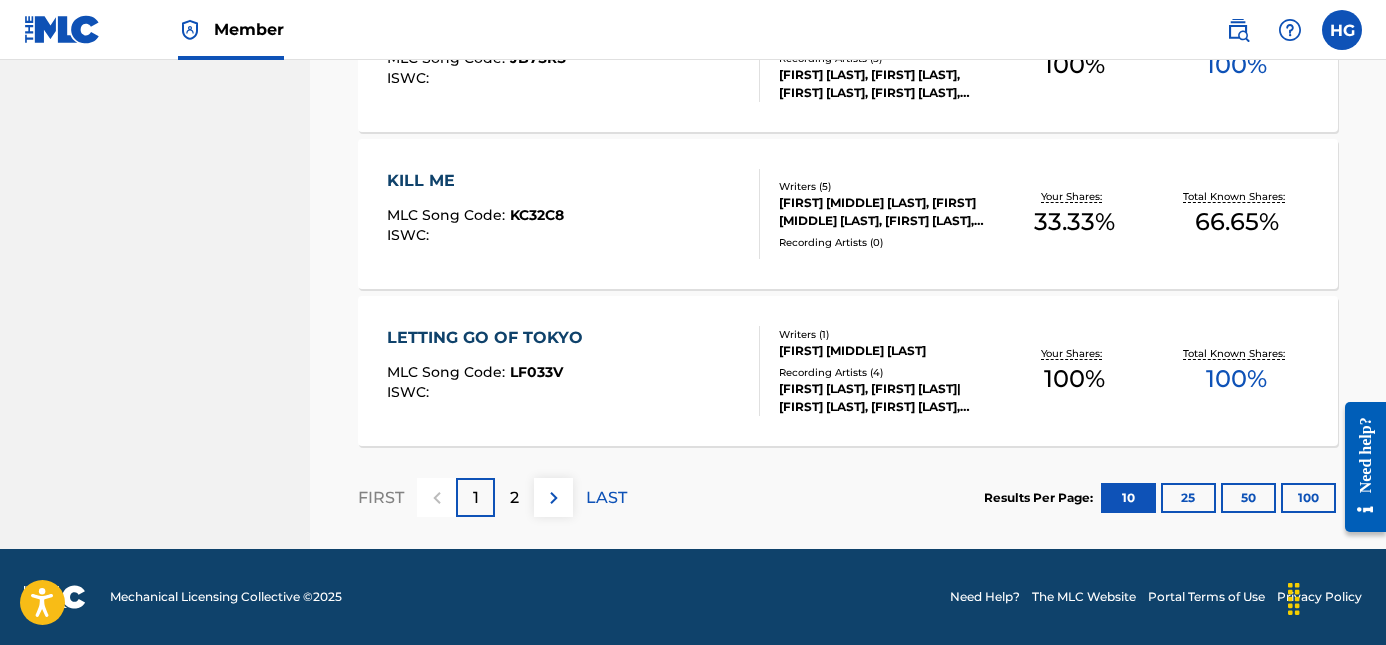 click on "2" at bounding box center (514, 498) 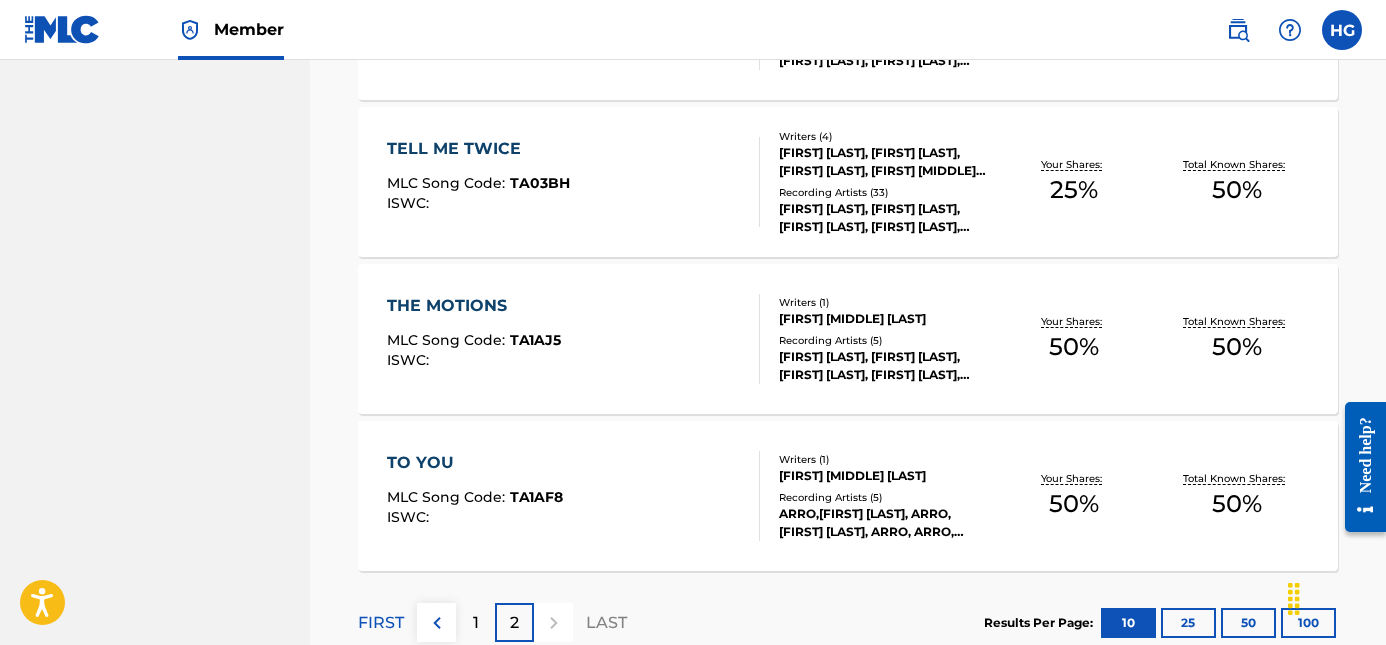scroll, scrollTop: 1694, scrollLeft: 0, axis: vertical 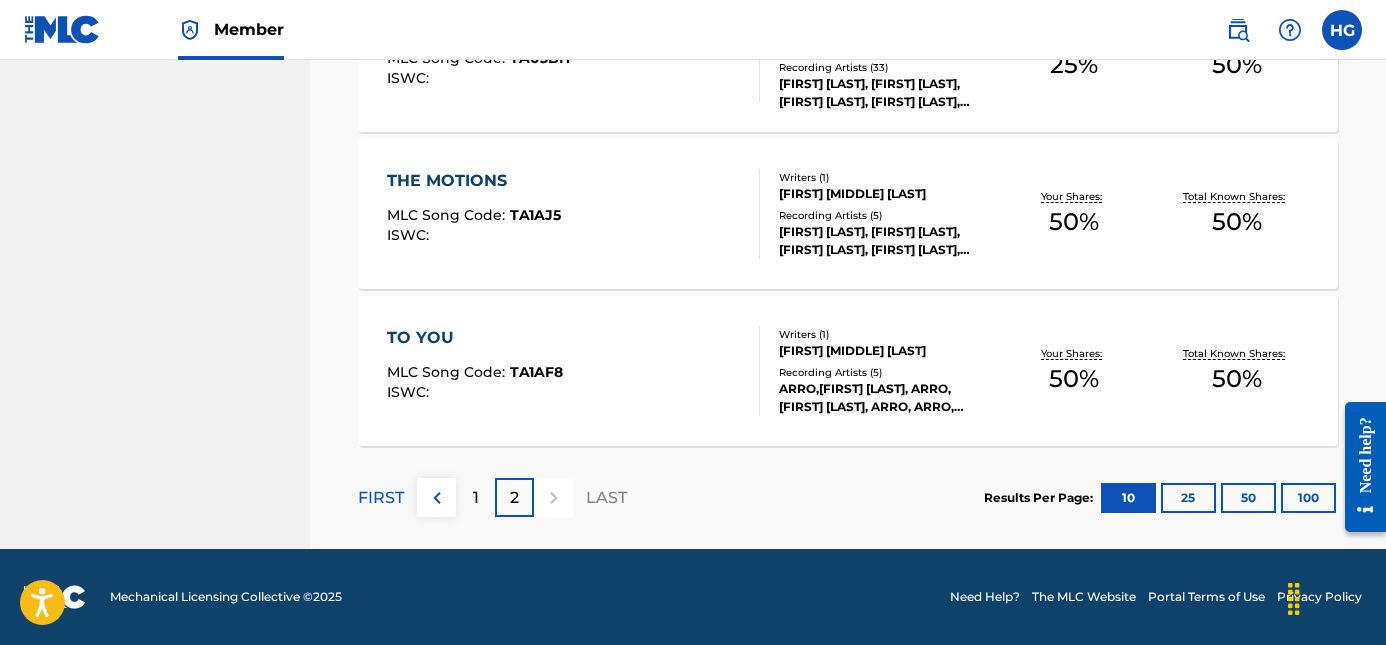 click on "1" at bounding box center (475, 497) 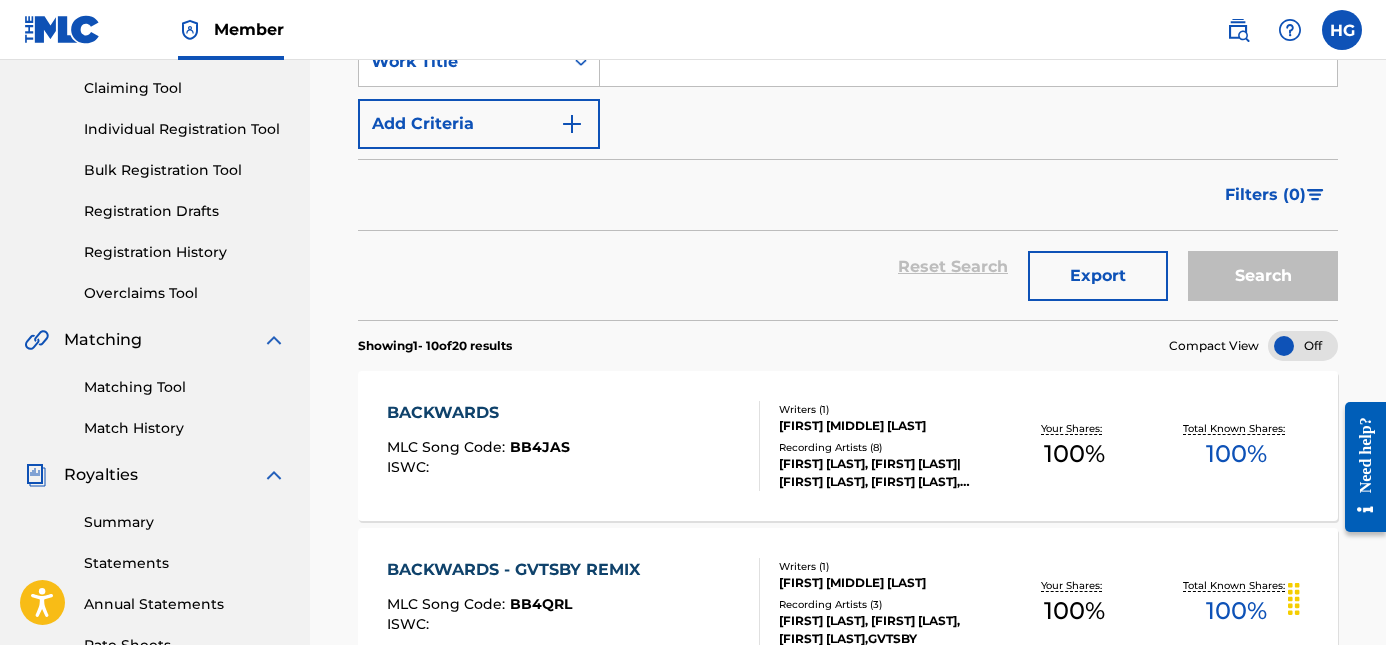 scroll, scrollTop: 0, scrollLeft: 0, axis: both 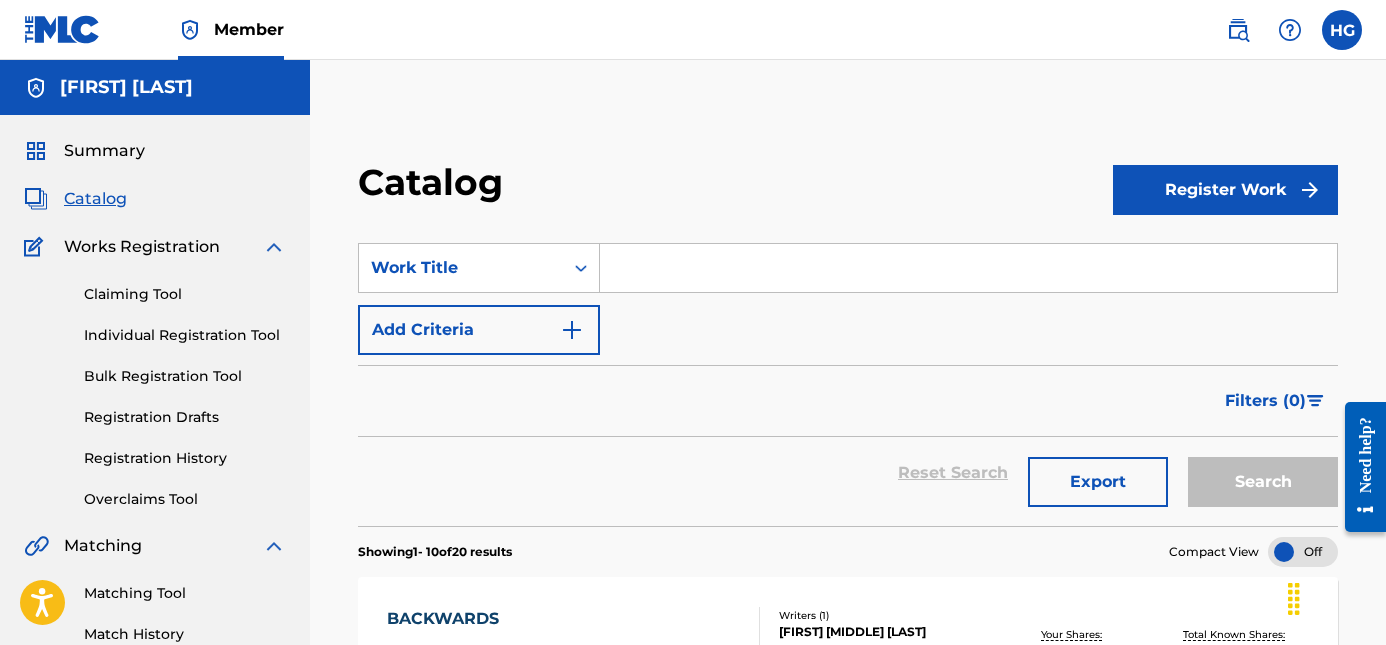 click on "Register Work" at bounding box center [1225, 190] 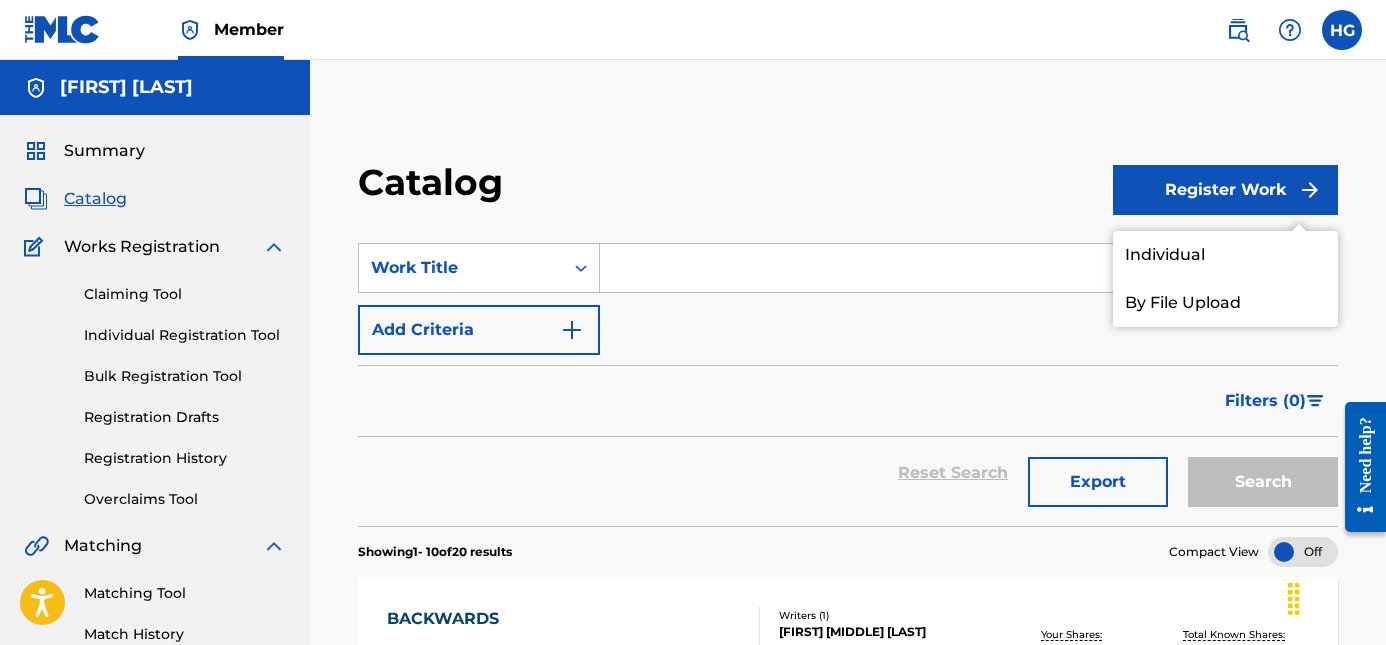 click on "Individual" at bounding box center (1225, 255) 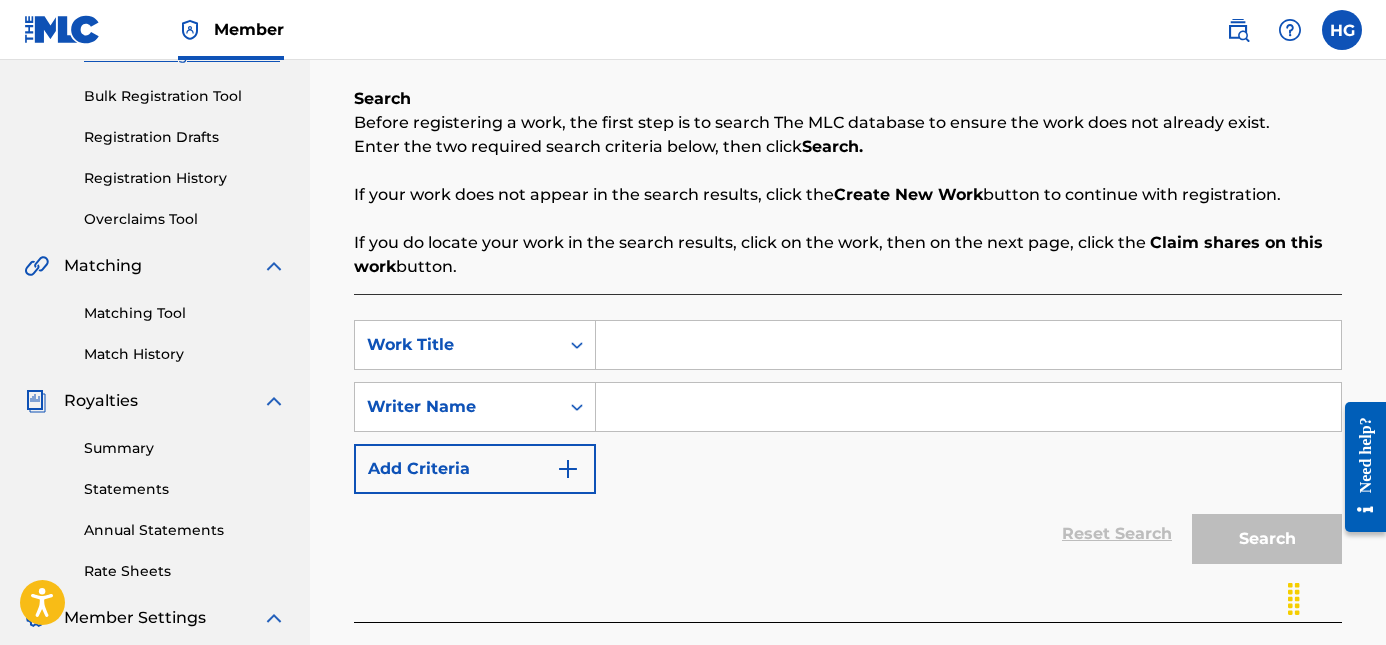 scroll, scrollTop: 281, scrollLeft: 0, axis: vertical 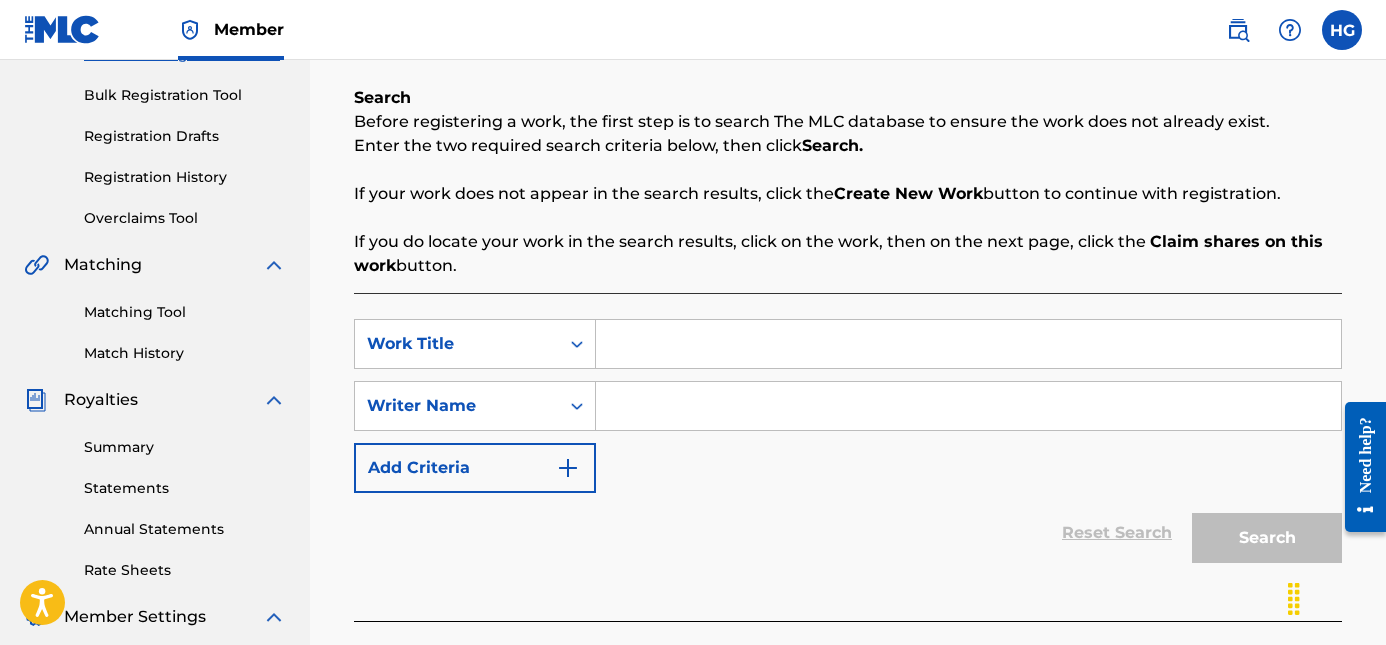 click at bounding box center (968, 344) 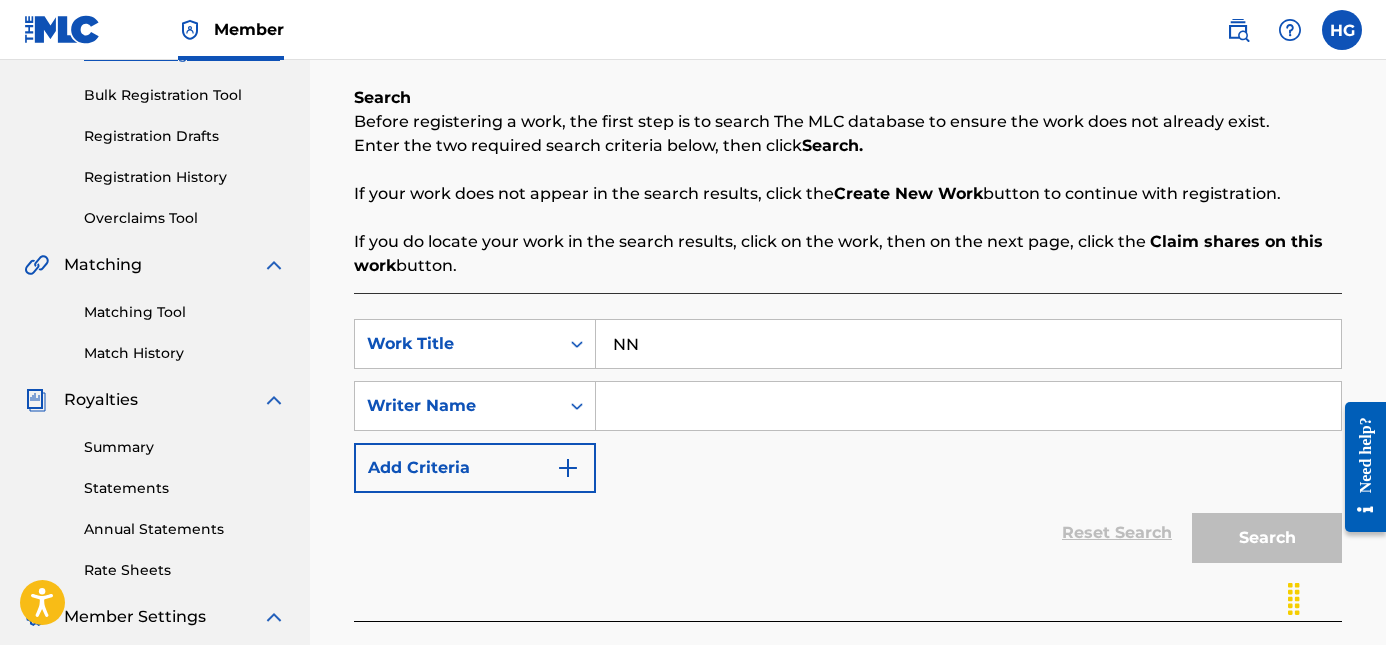 type on "N" 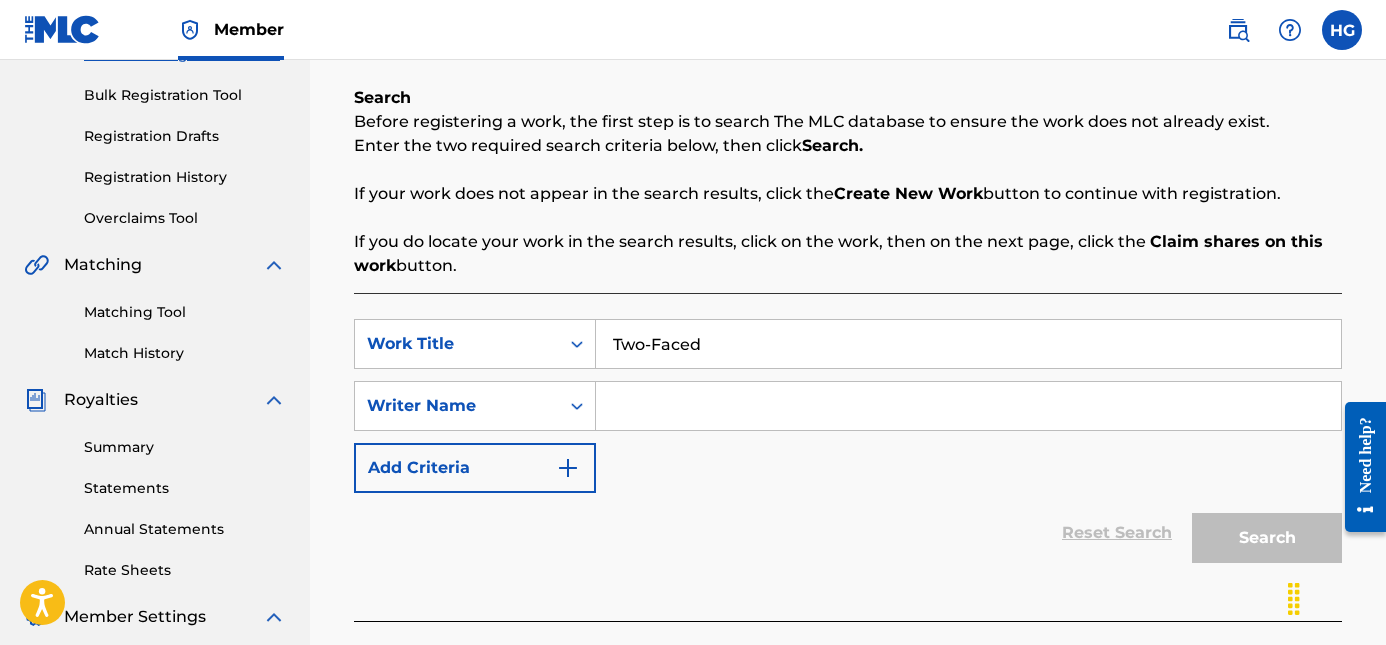 type on "Two-Faced" 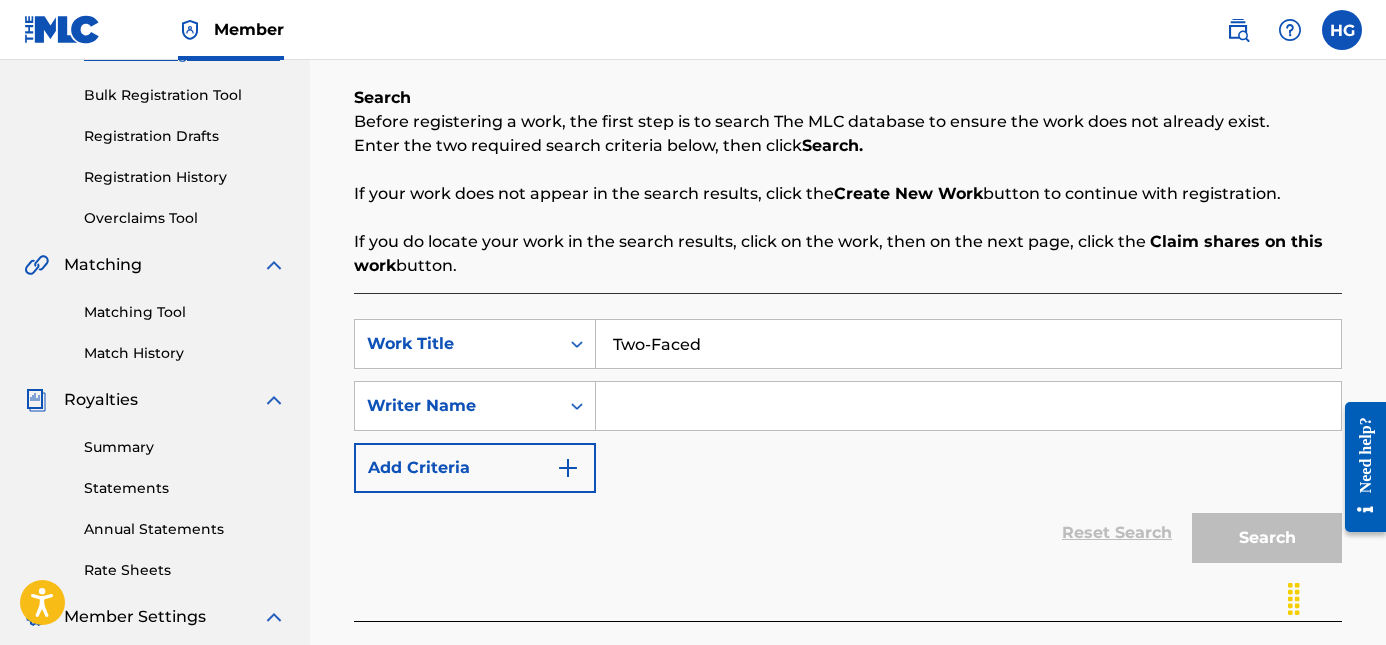 type on "[FIRST] [LAST]" 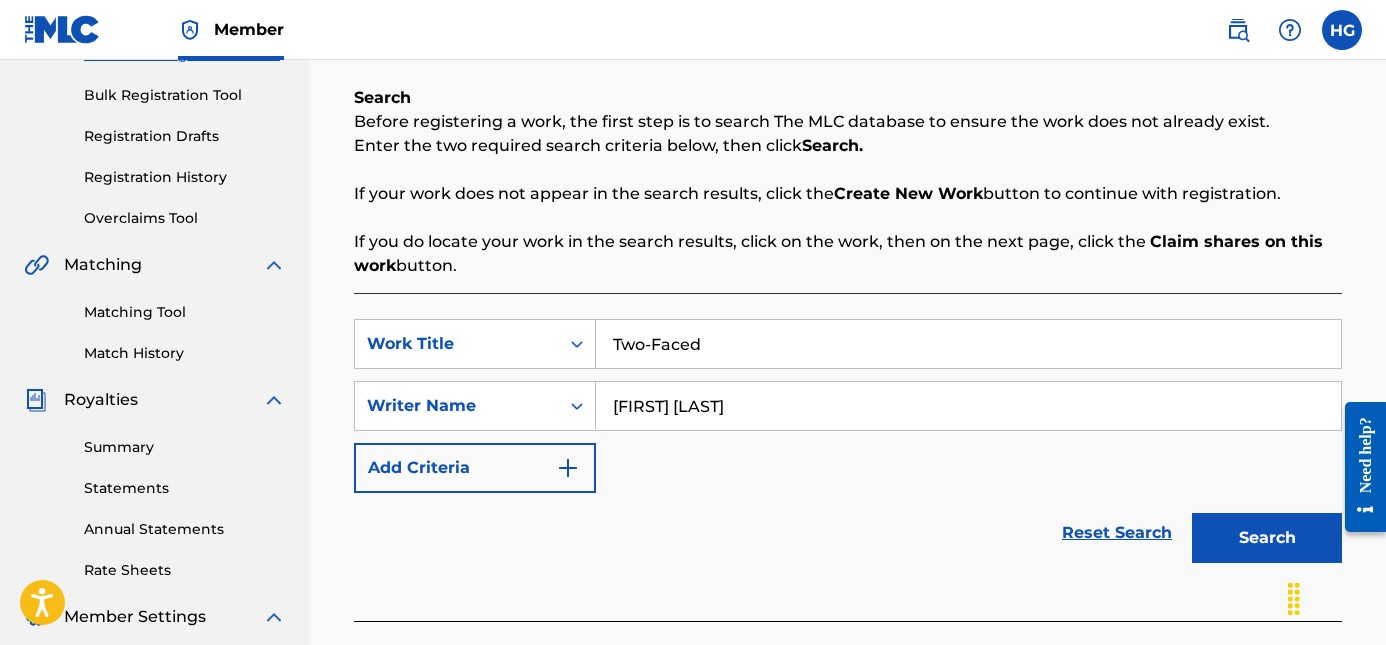 click on "Search" at bounding box center (1267, 538) 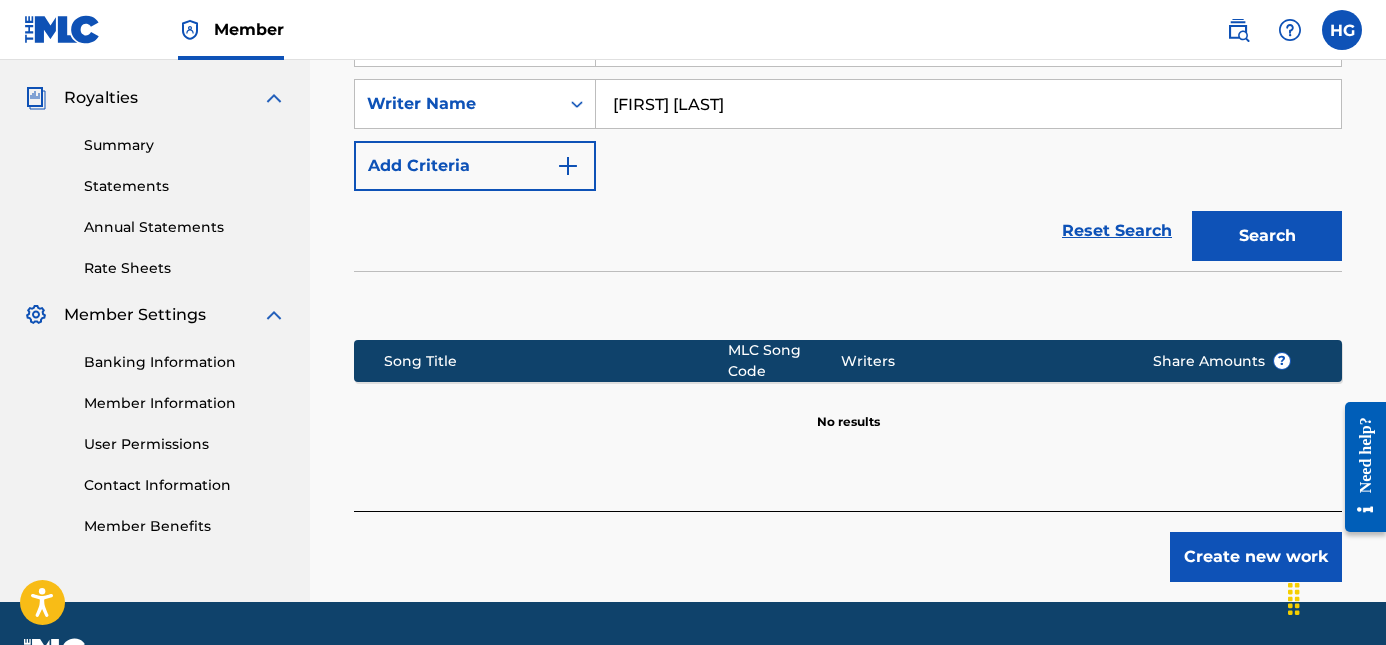 scroll, scrollTop: 624, scrollLeft: 0, axis: vertical 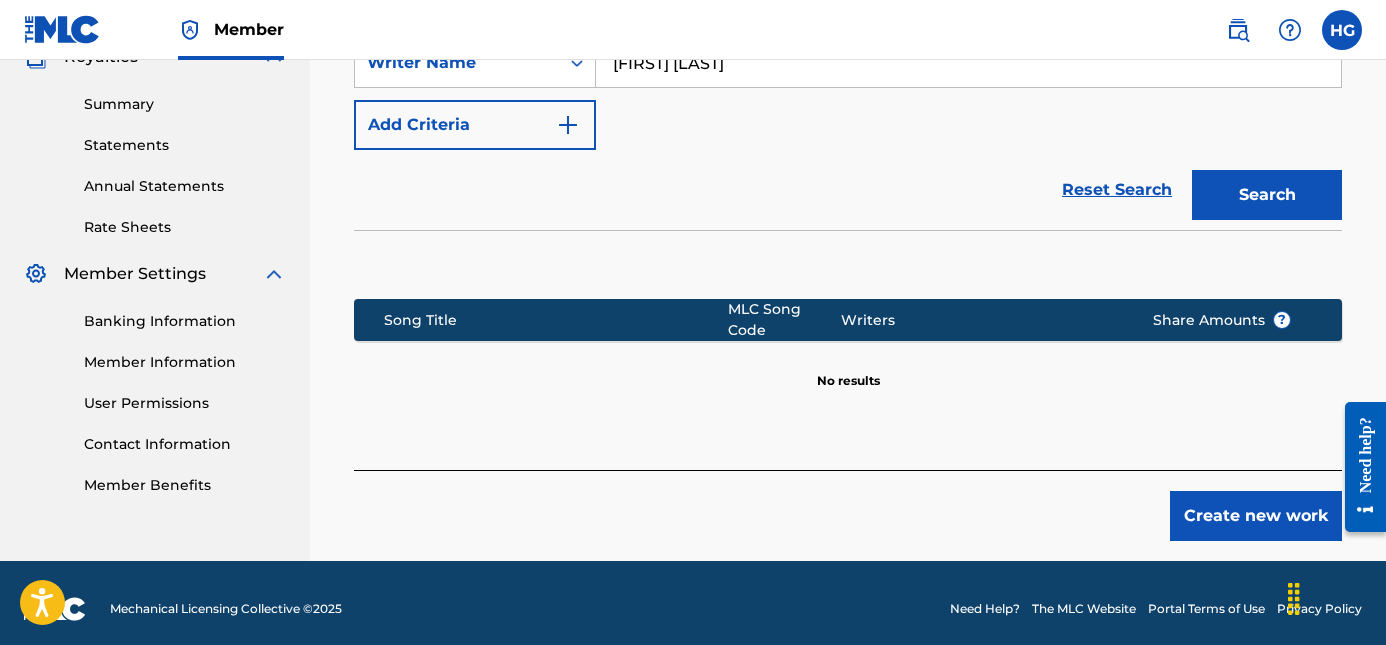 click on "Create new work" at bounding box center [1256, 516] 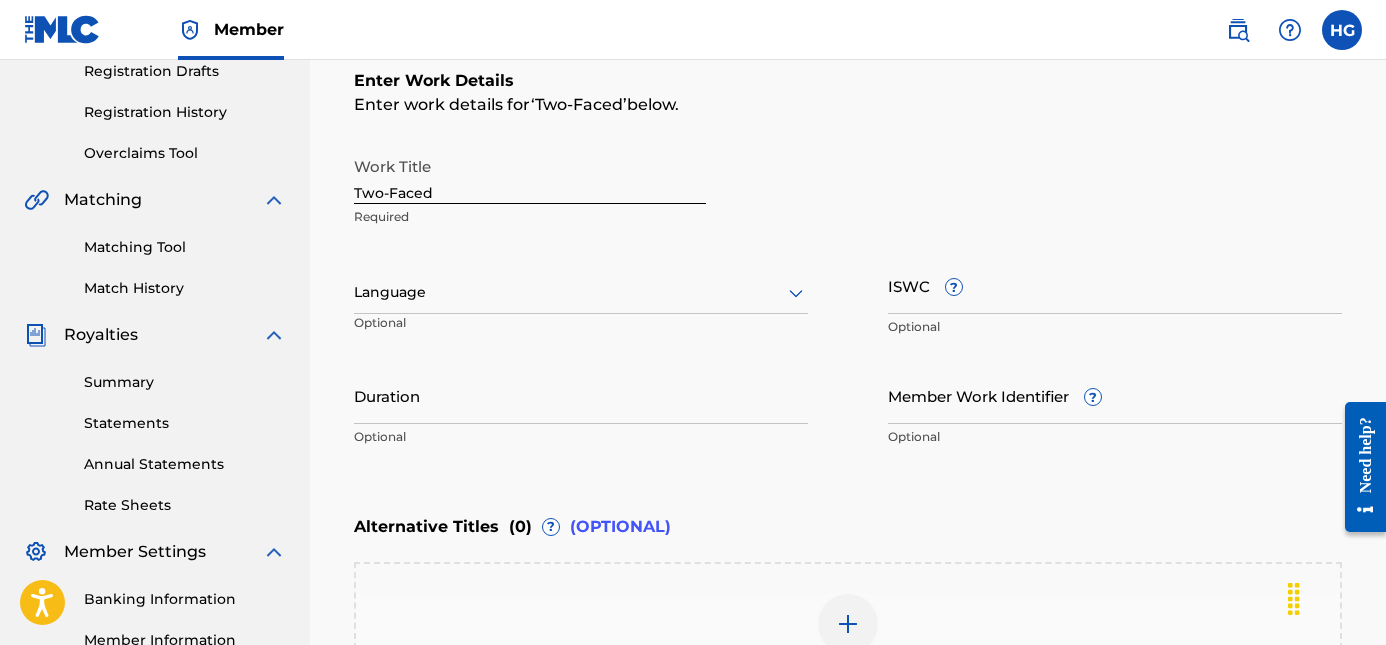 scroll, scrollTop: 367, scrollLeft: 0, axis: vertical 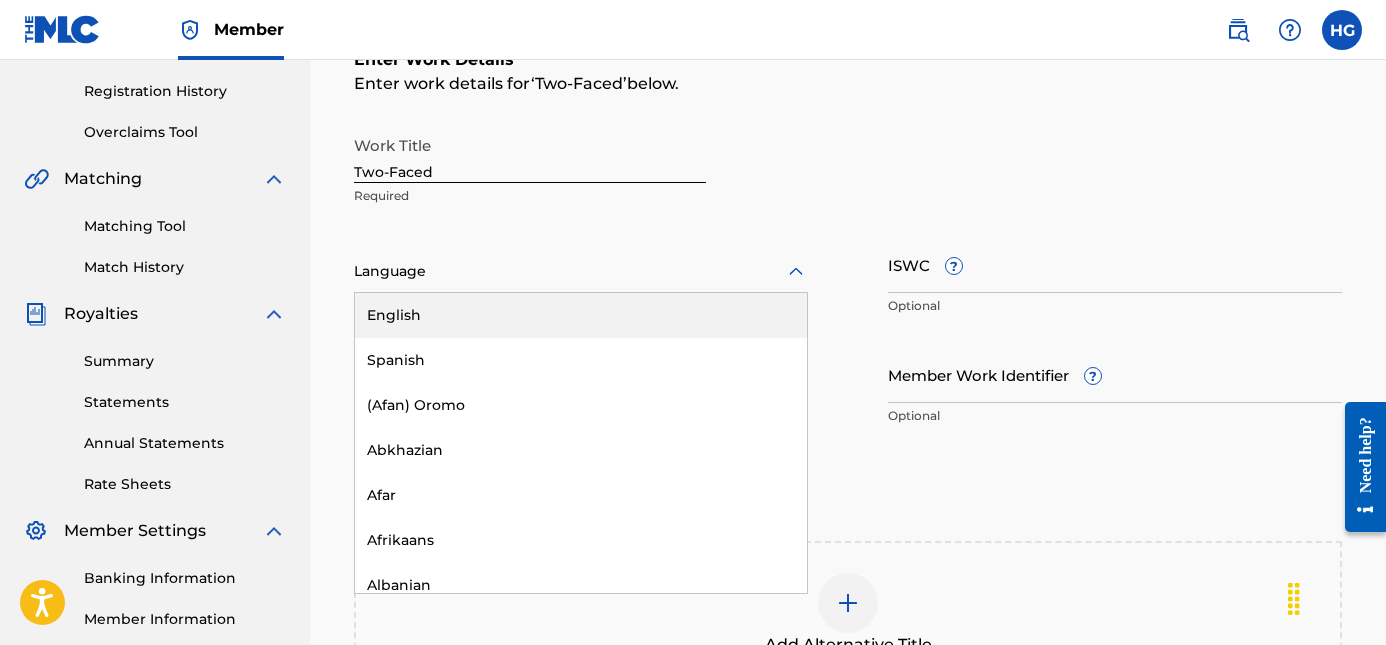 click at bounding box center [581, 271] 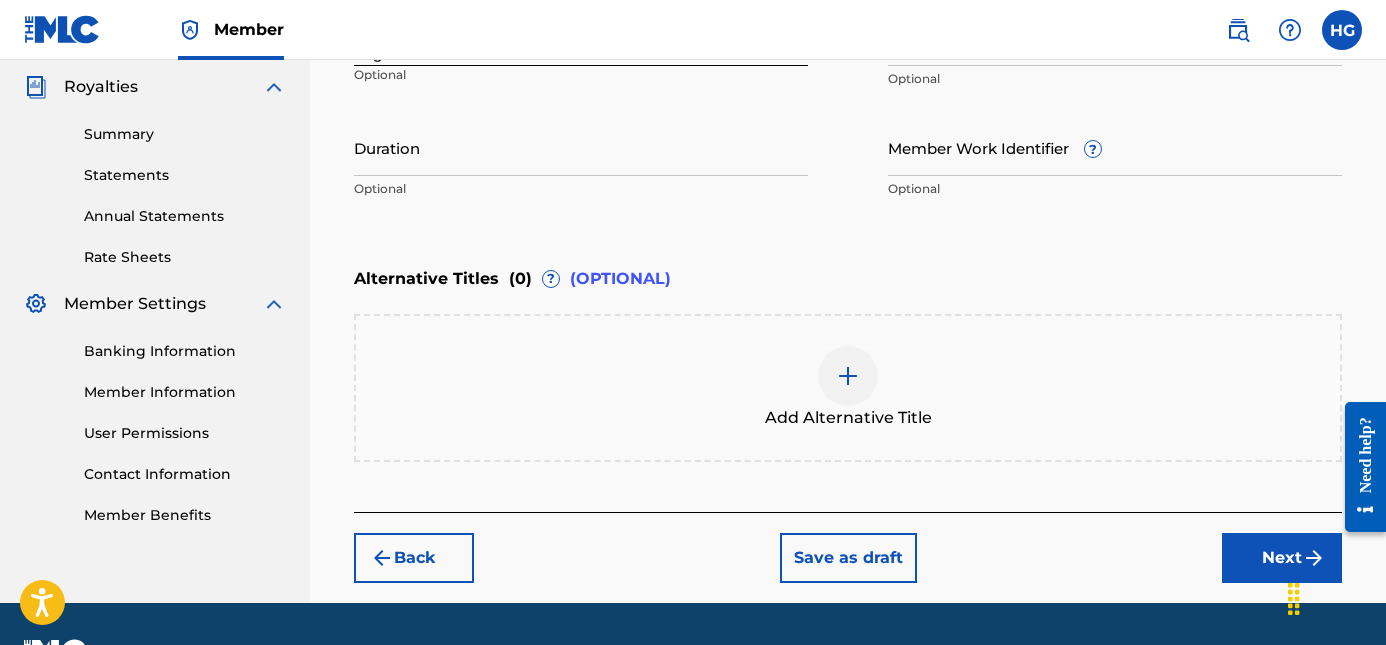 scroll, scrollTop: 613, scrollLeft: 0, axis: vertical 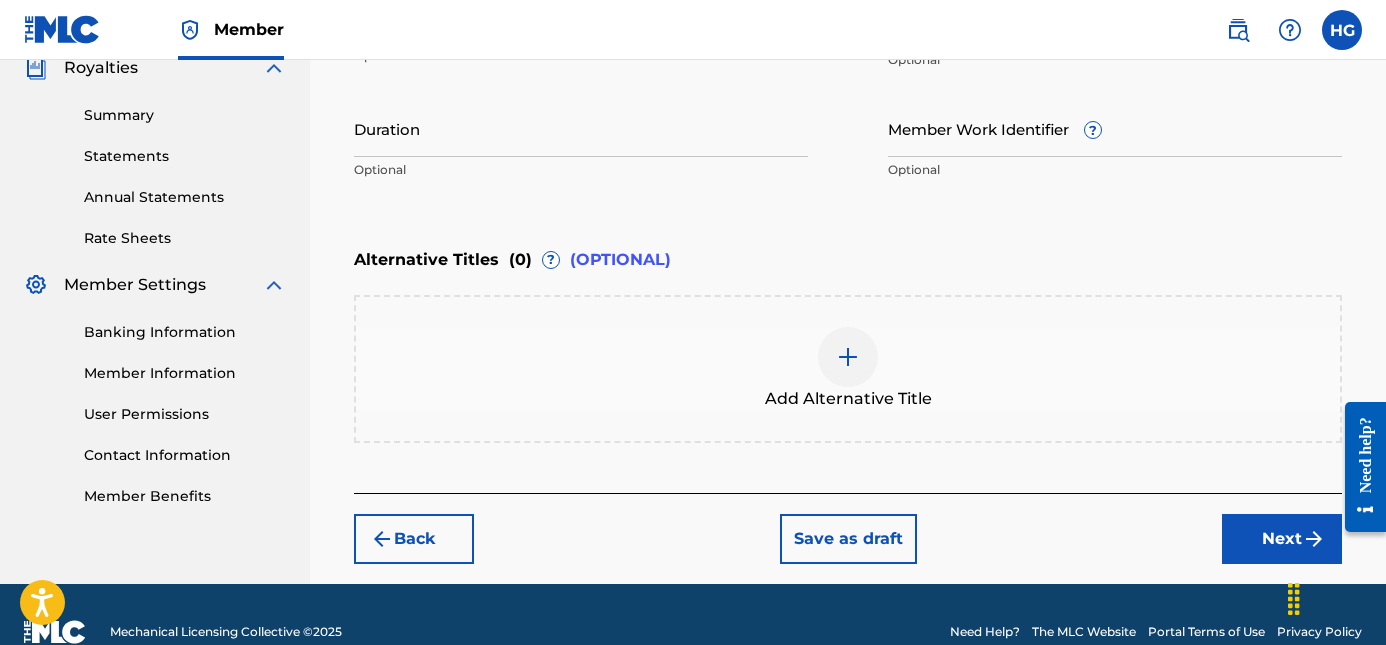 click on "Next" at bounding box center (1282, 539) 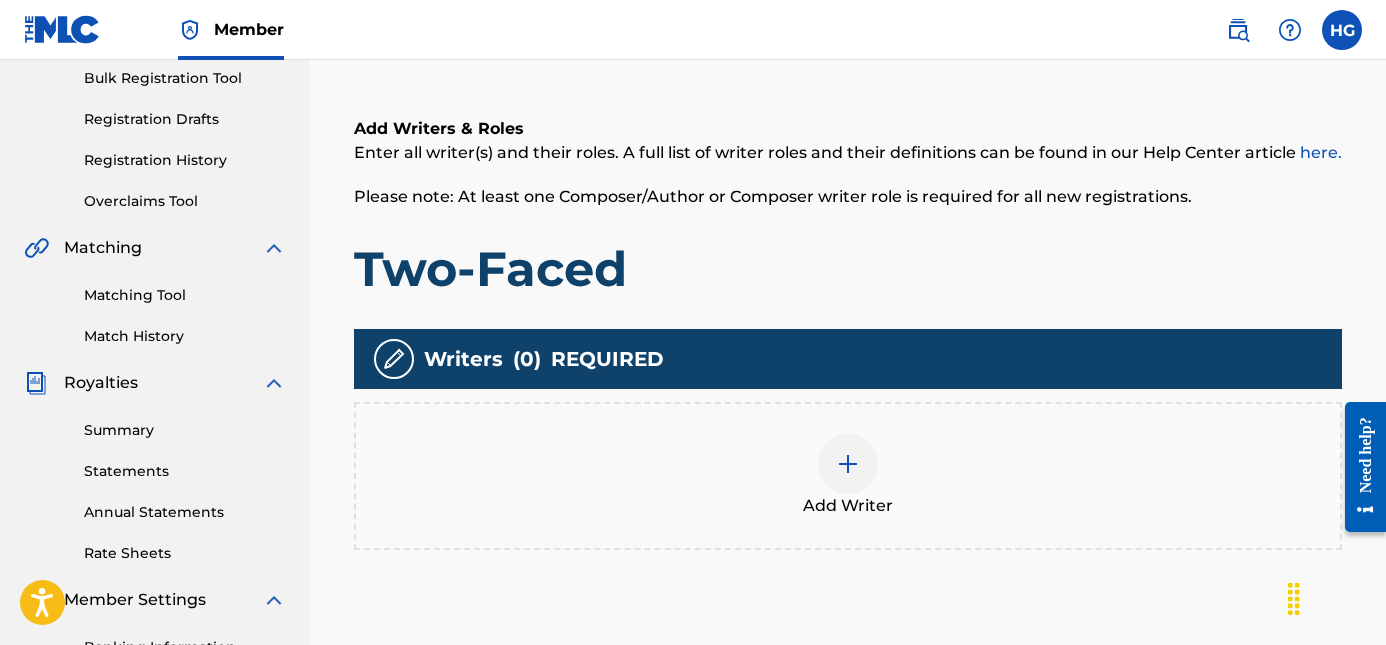 scroll, scrollTop: 355, scrollLeft: 0, axis: vertical 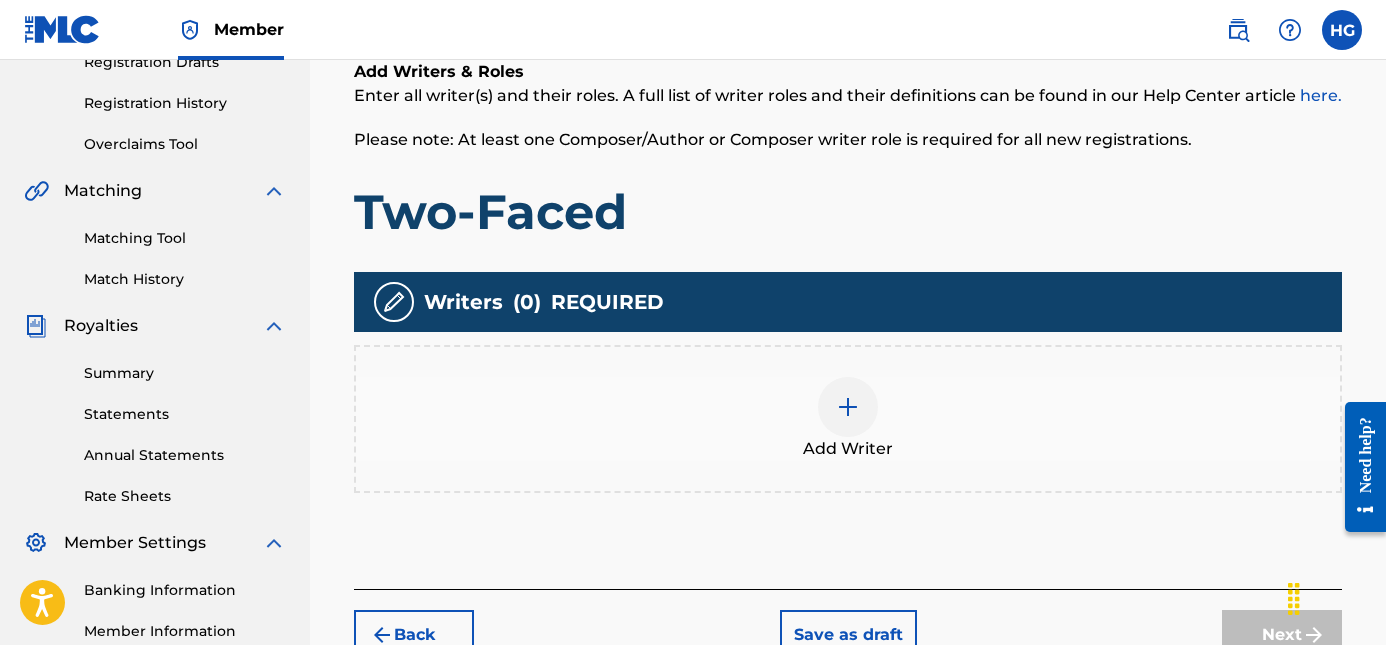 click at bounding box center (848, 407) 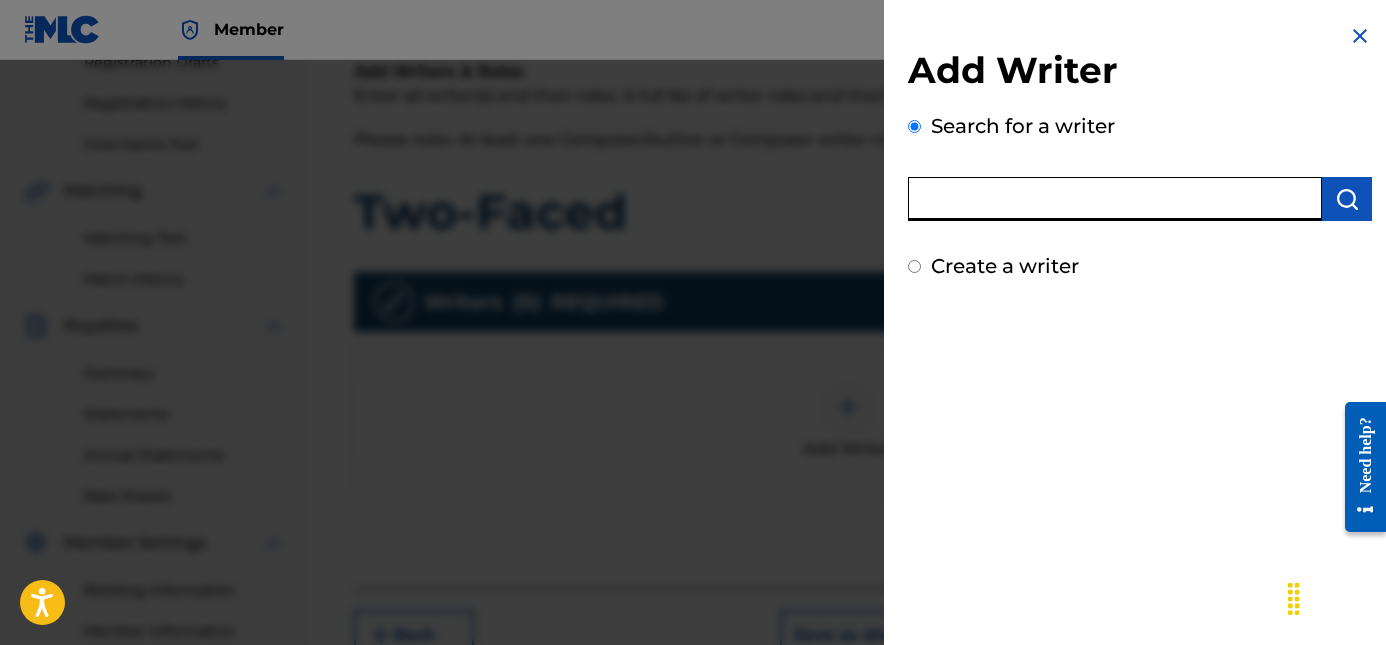 click at bounding box center (1115, 199) 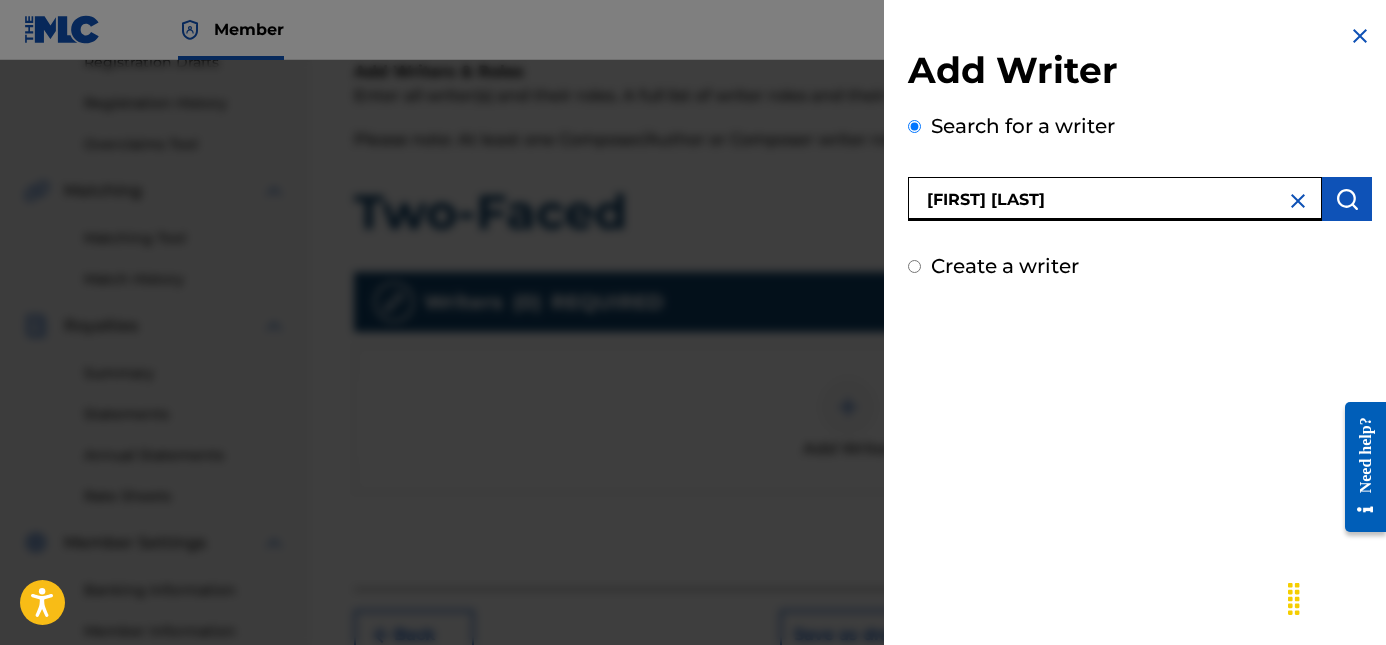type on "[FIRST] [LAST]" 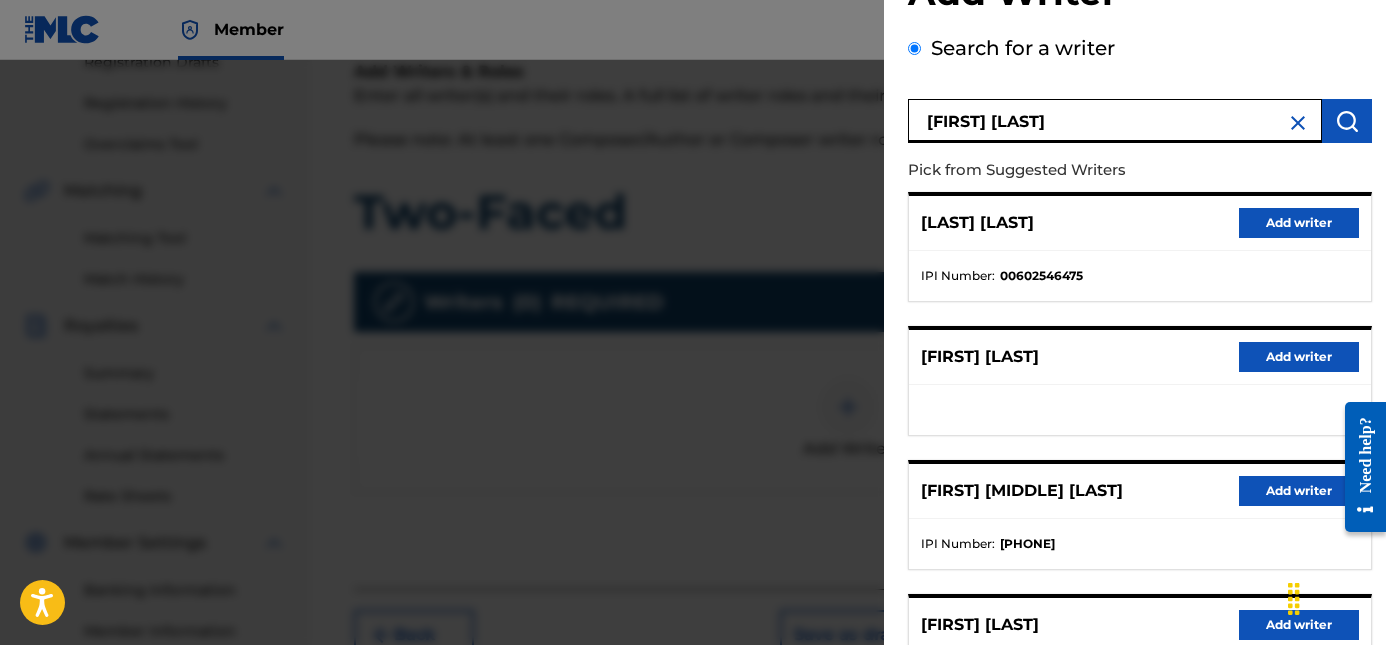 scroll, scrollTop: 157, scrollLeft: 0, axis: vertical 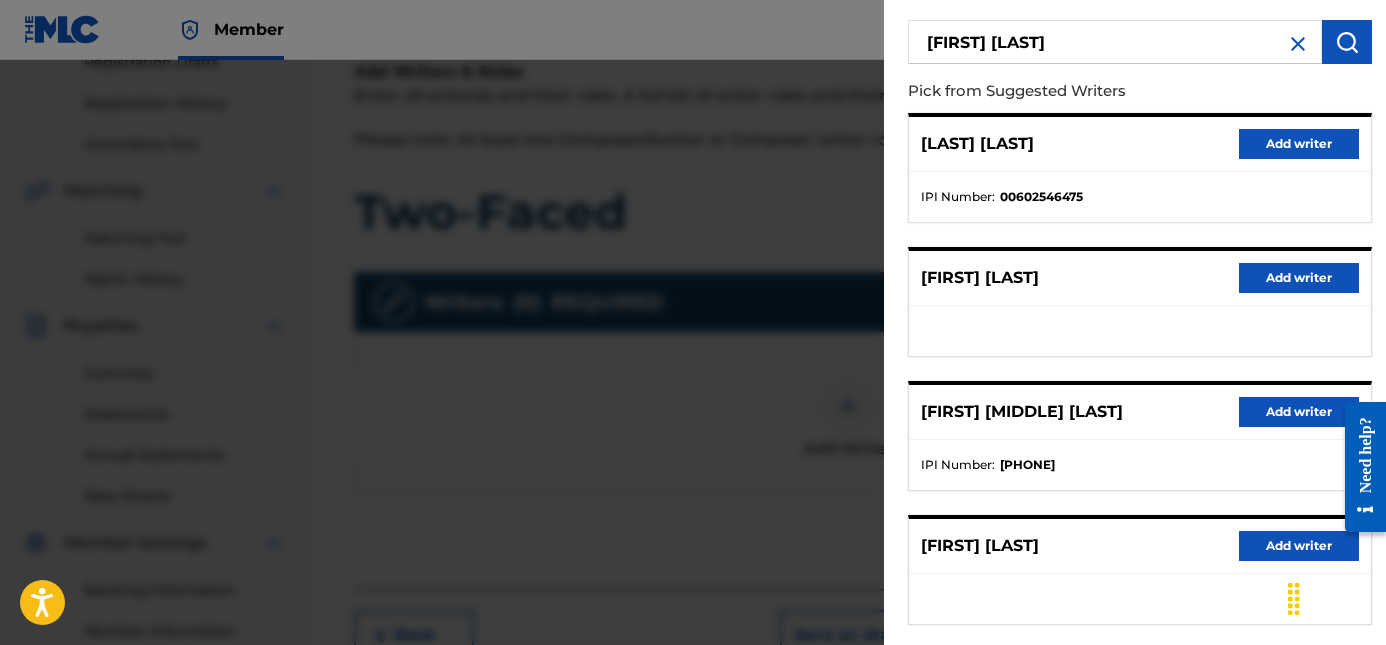 click on "Add writer" at bounding box center [1299, 412] 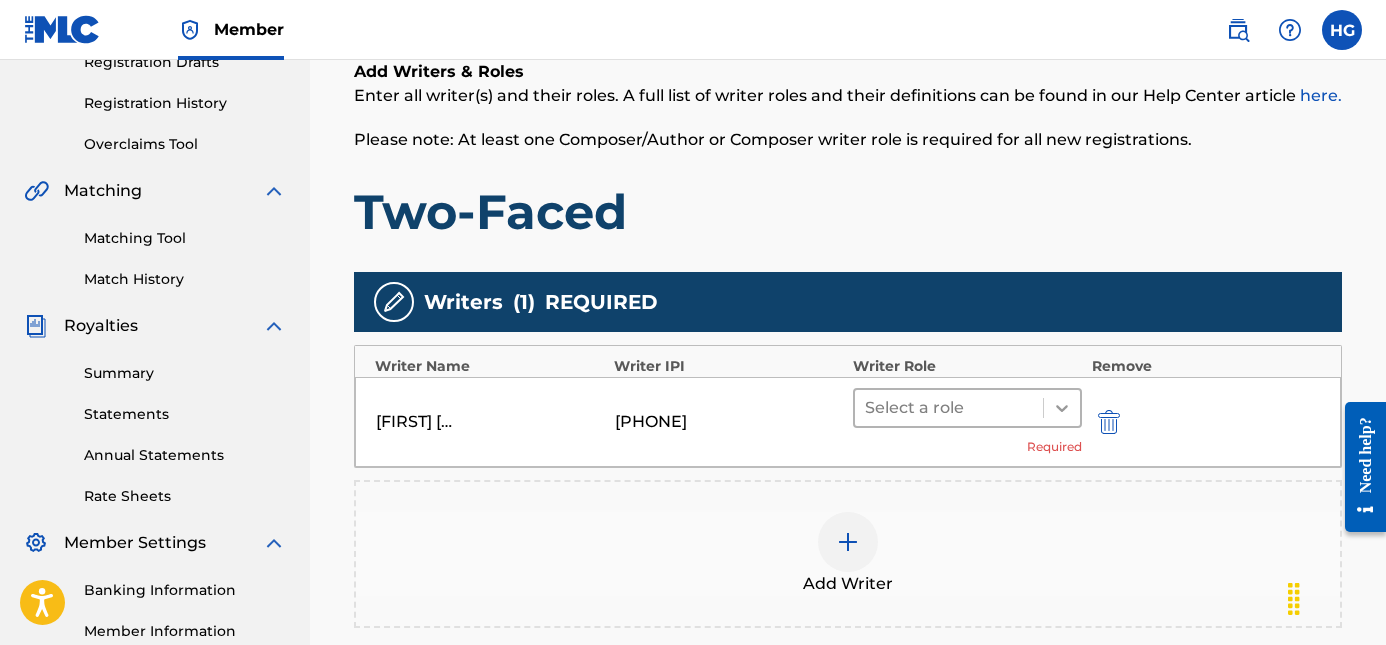 click at bounding box center [1062, 408] 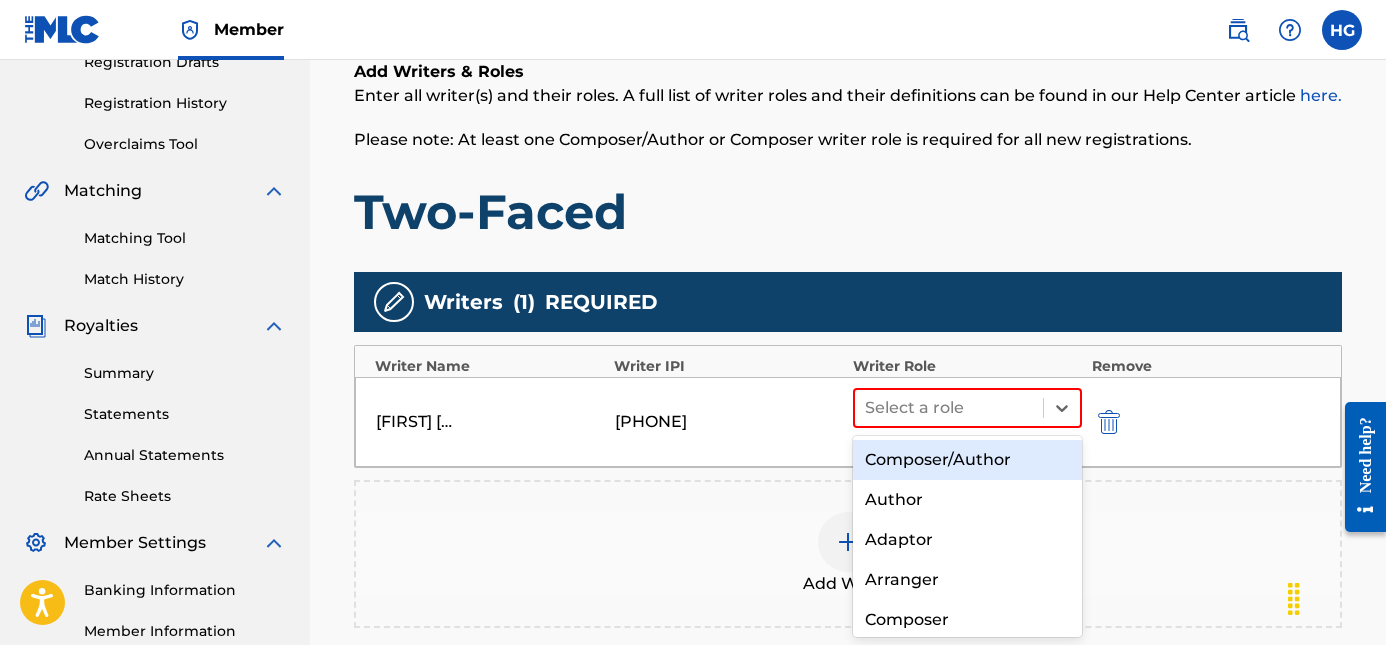 click on "Composer/Author" at bounding box center (967, 460) 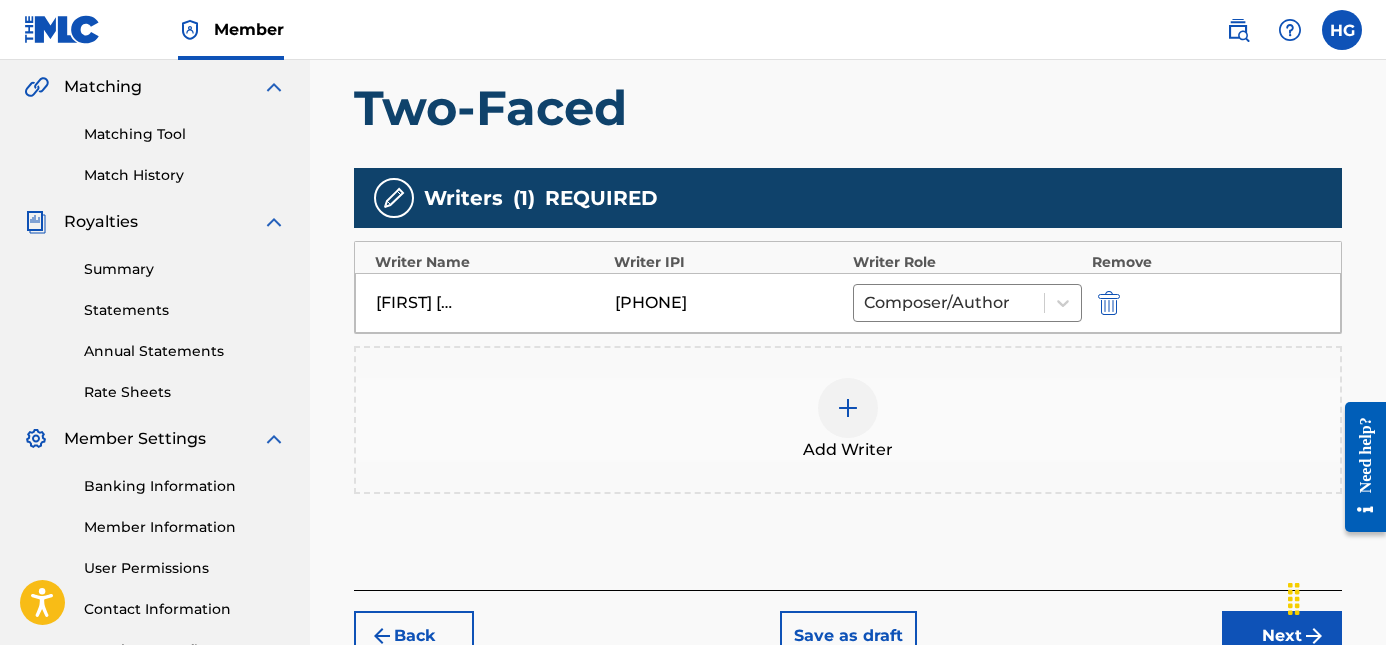 scroll, scrollTop: 595, scrollLeft: 0, axis: vertical 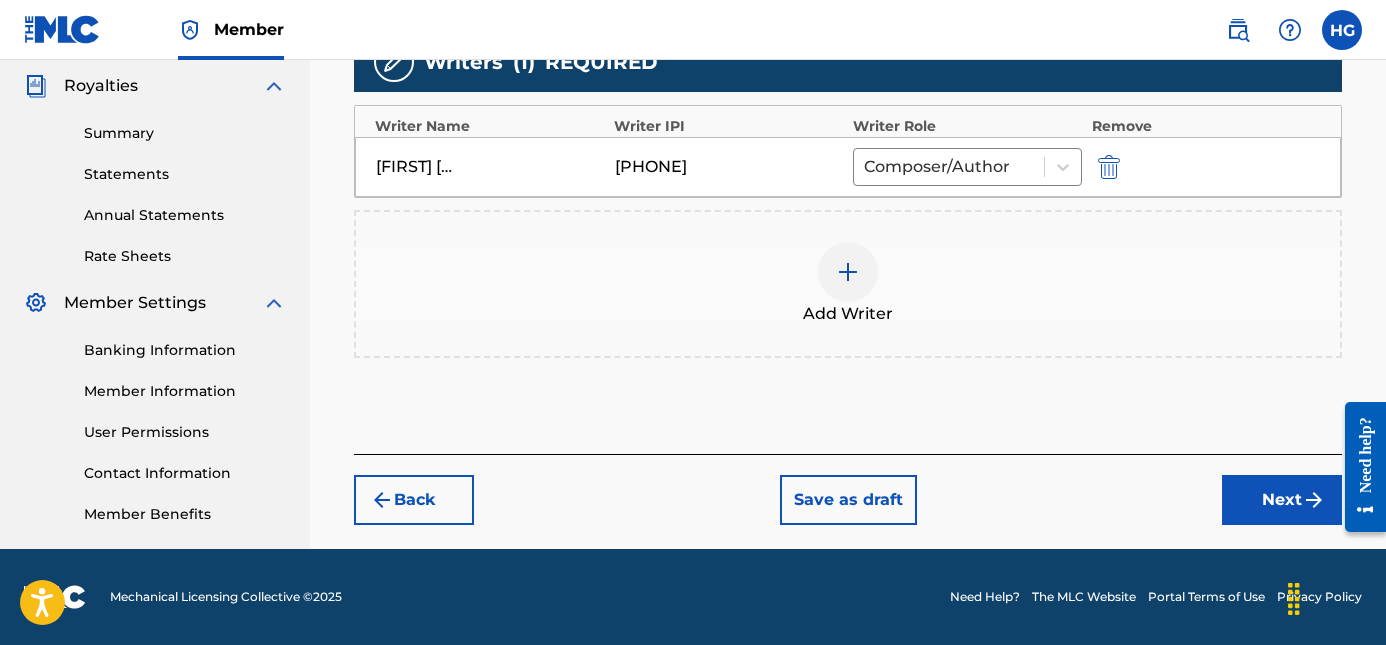 click on "Next" at bounding box center (1282, 500) 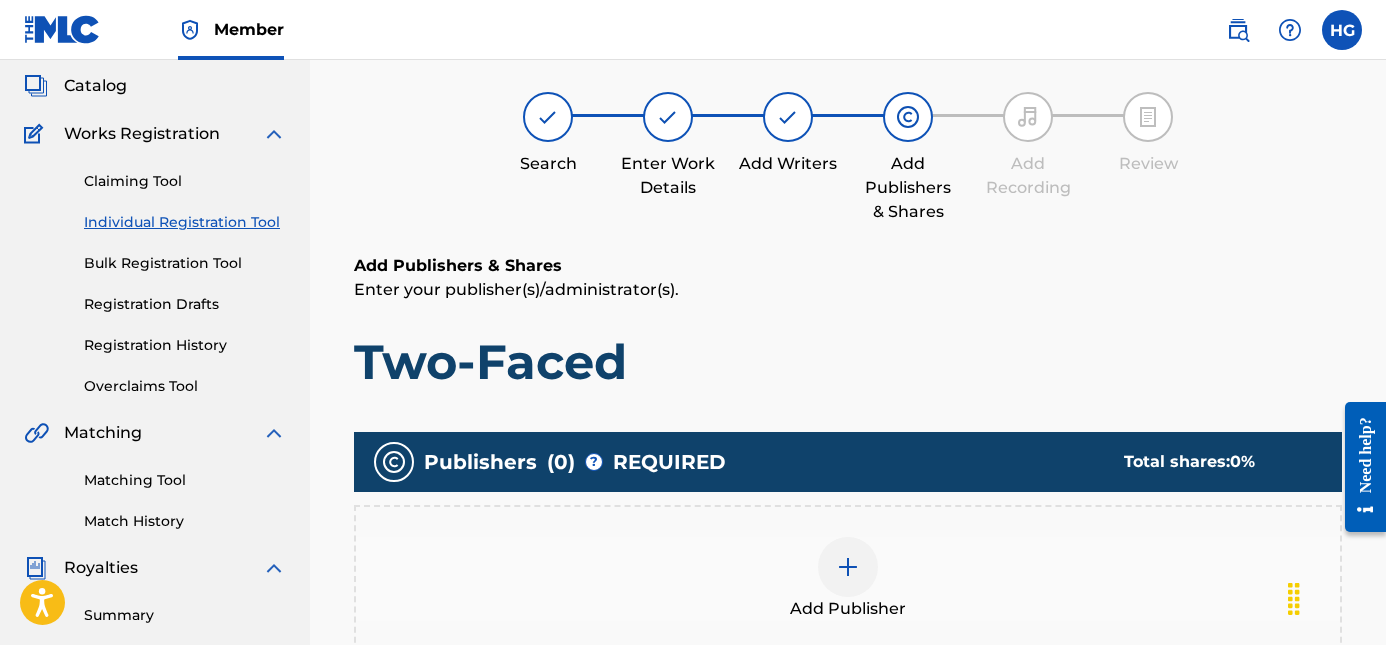 scroll, scrollTop: 126, scrollLeft: 0, axis: vertical 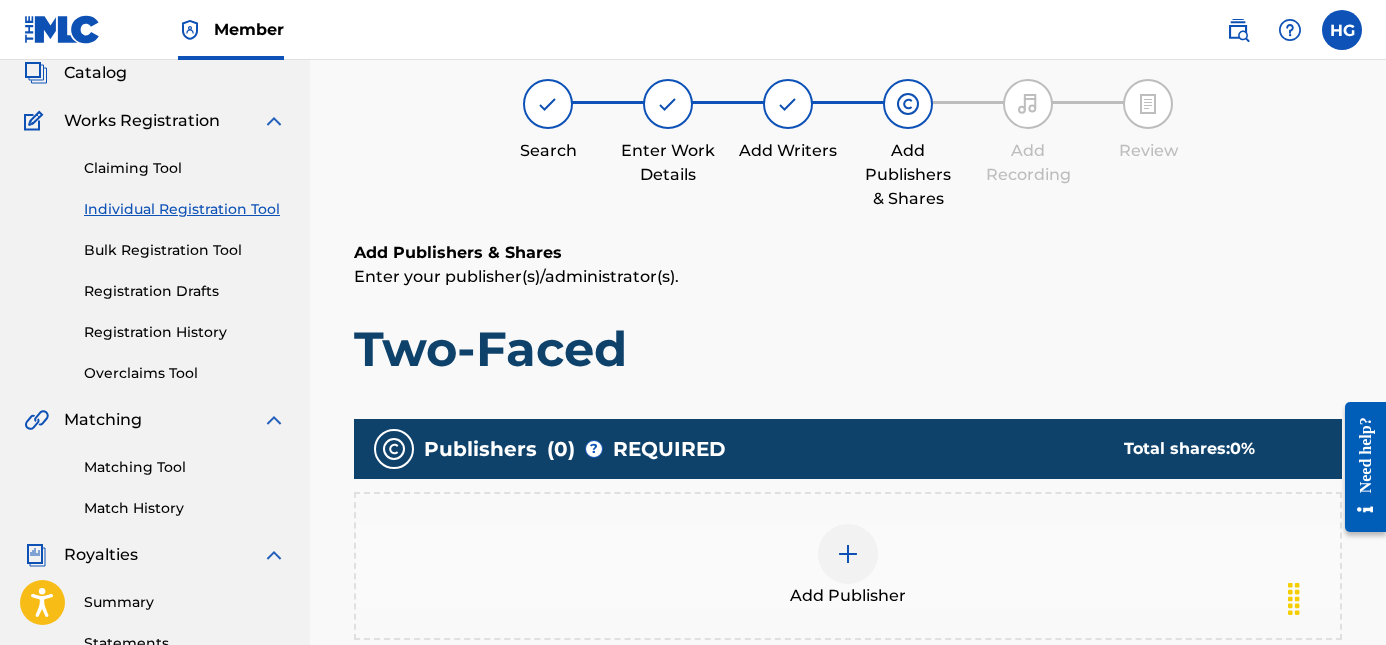 click at bounding box center (848, 554) 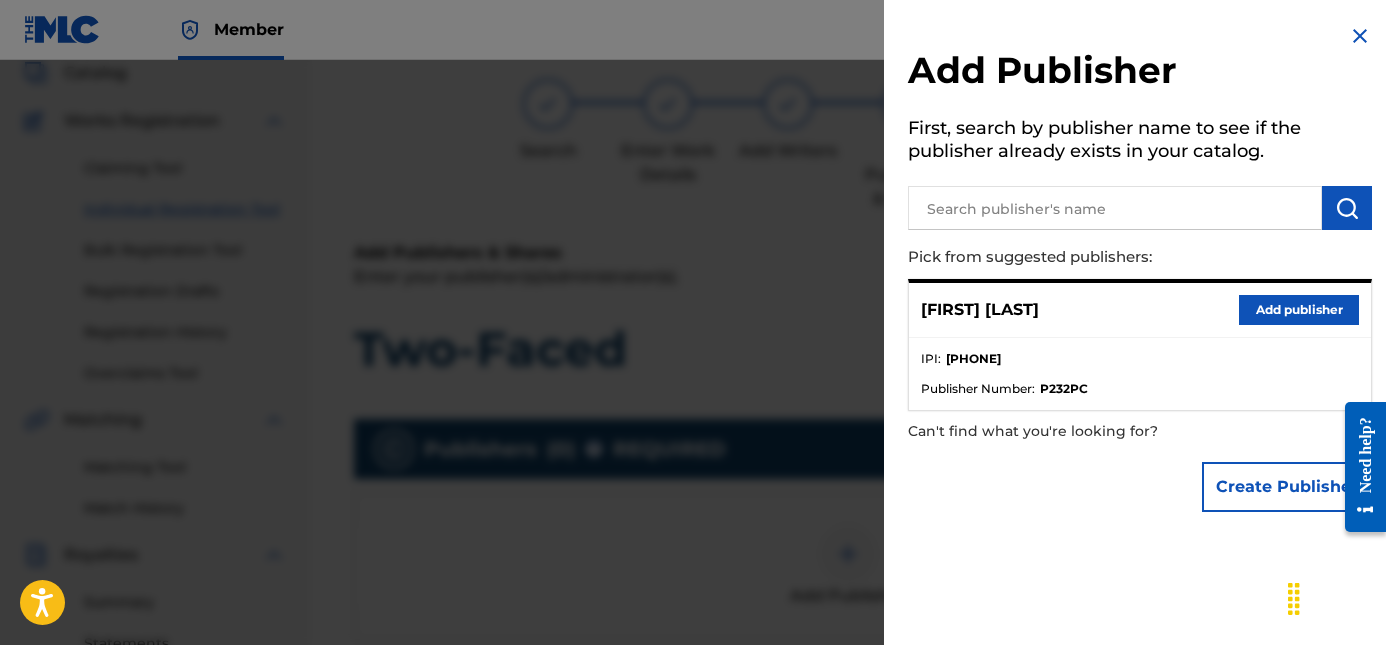 click on "Add publisher" at bounding box center (1299, 310) 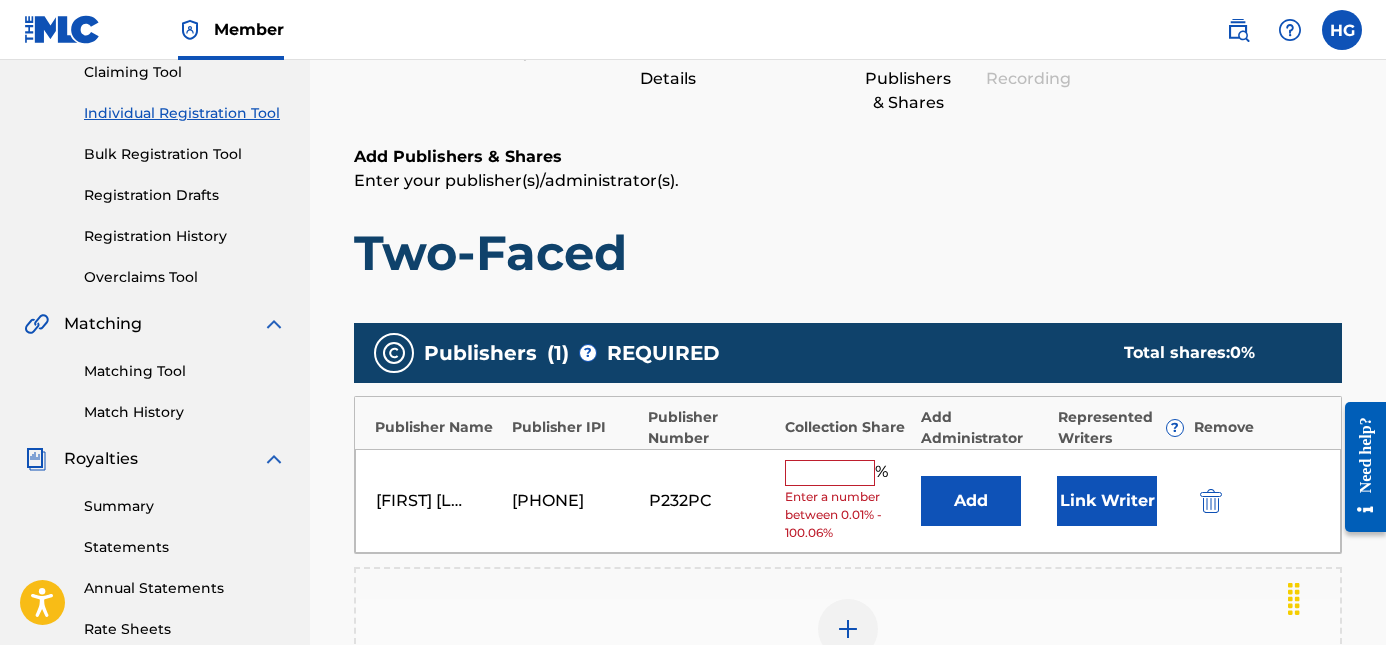 scroll, scrollTop: 231, scrollLeft: 0, axis: vertical 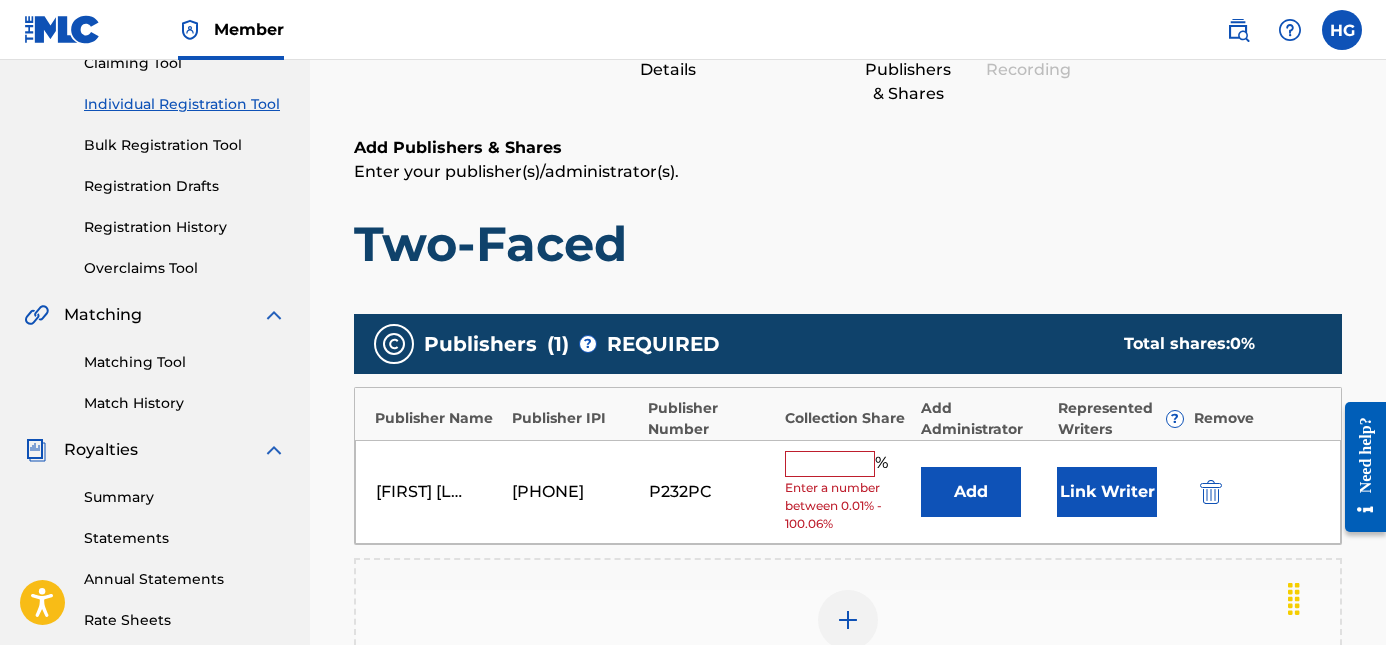 click at bounding box center [830, 464] 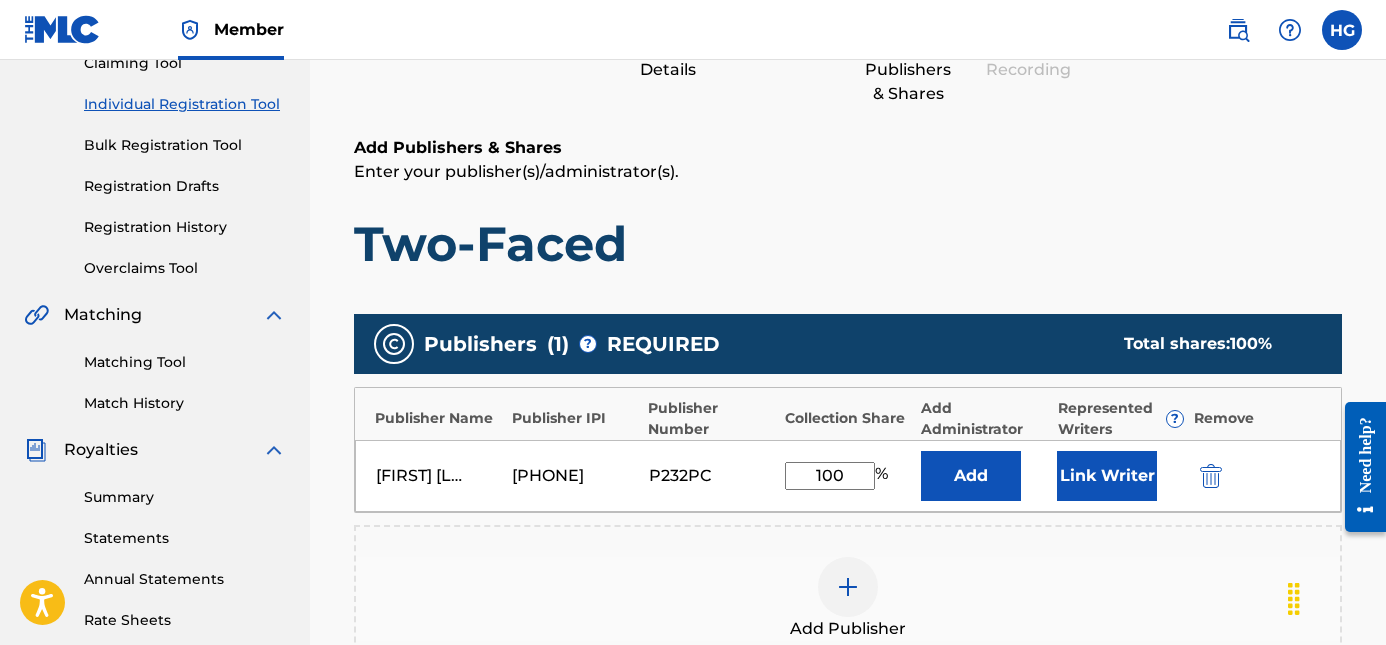 type on "100" 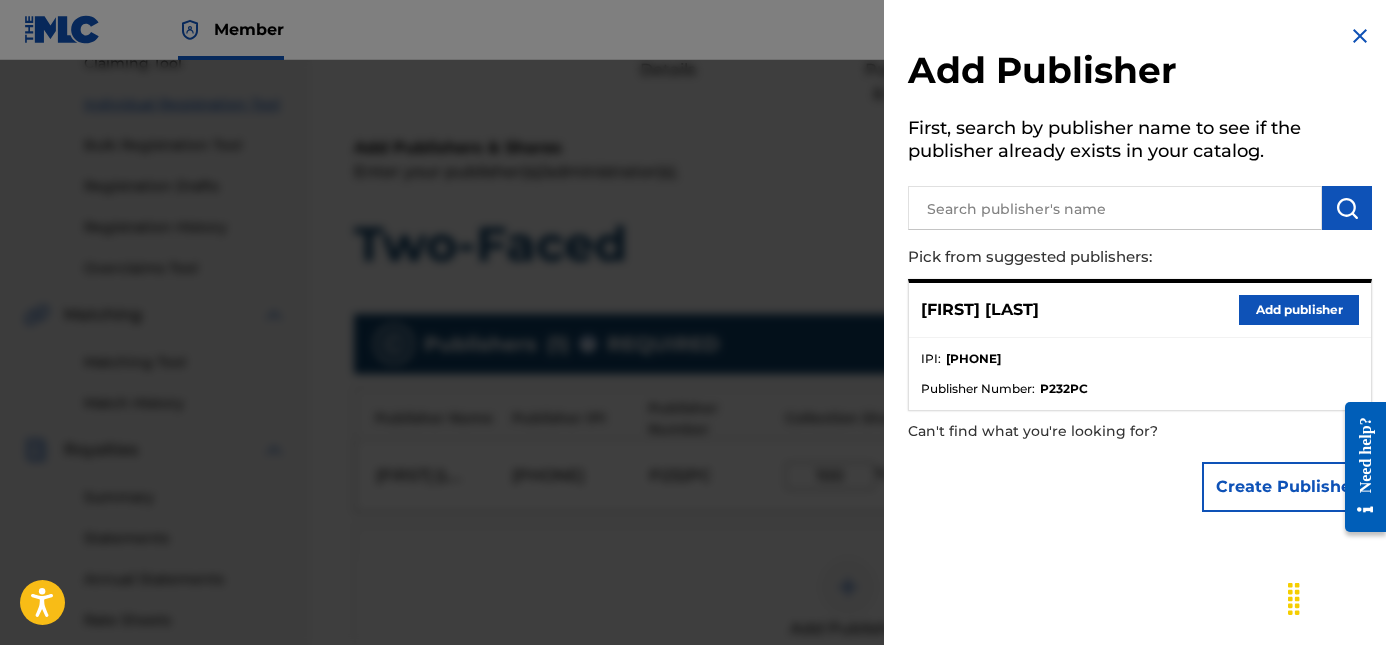 click at bounding box center (1360, 36) 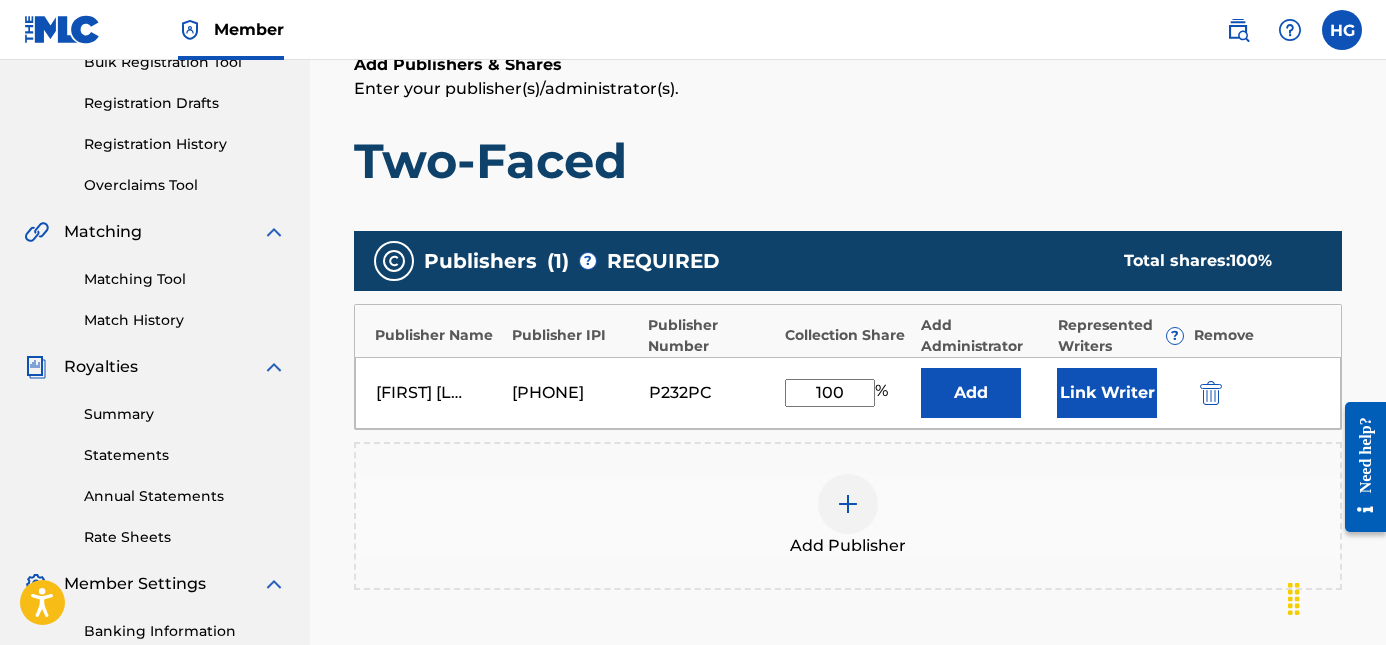 scroll, scrollTop: 336, scrollLeft: 0, axis: vertical 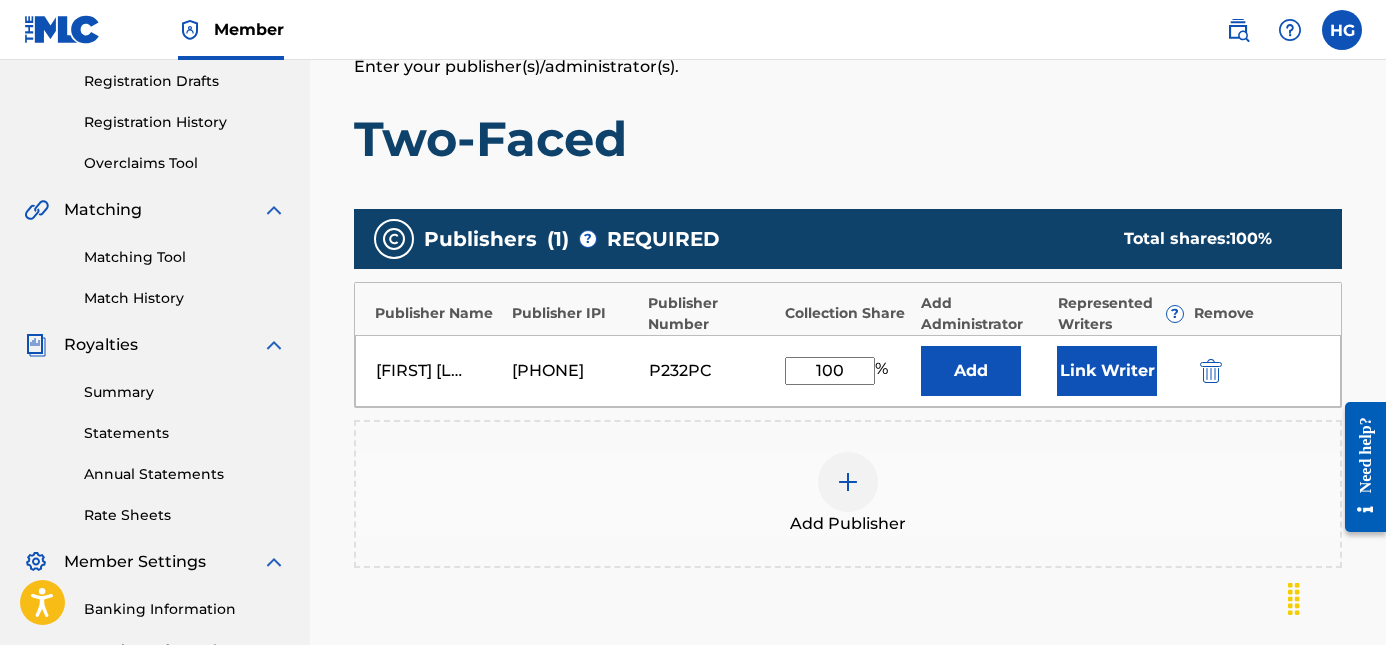 click on "Link Writer" at bounding box center [1107, 371] 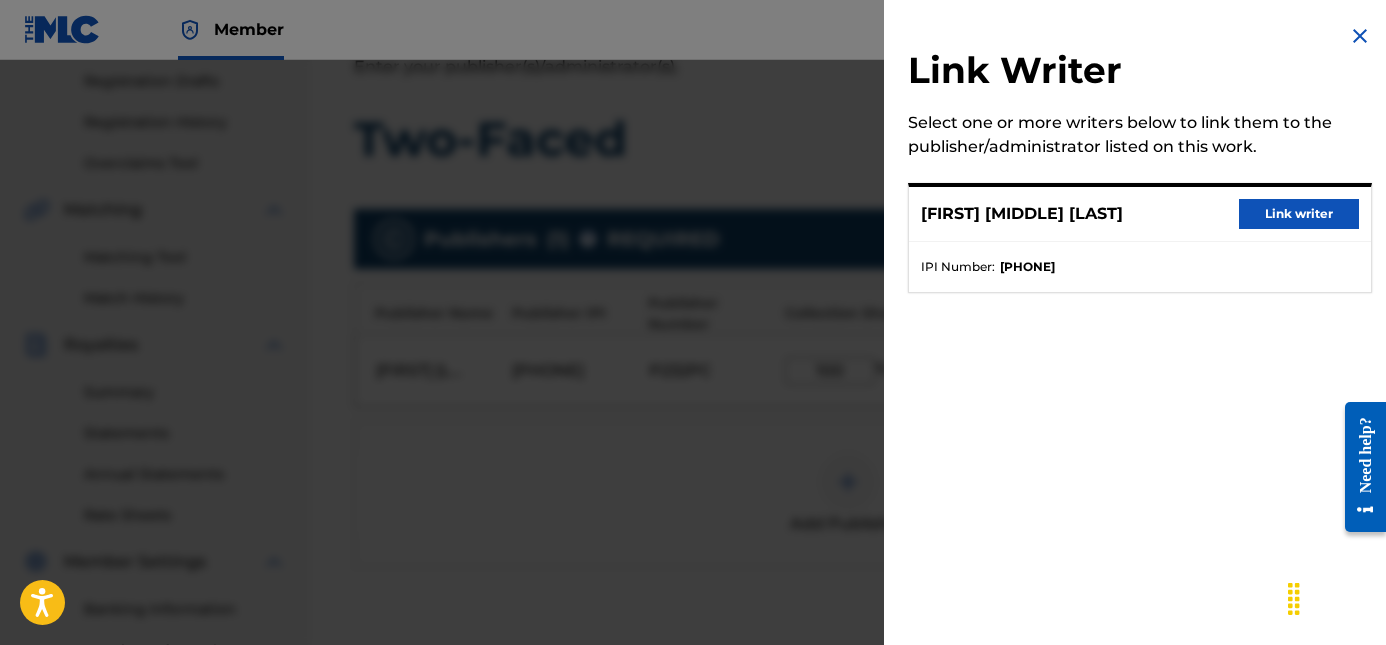 click on "Link writer" at bounding box center (1299, 214) 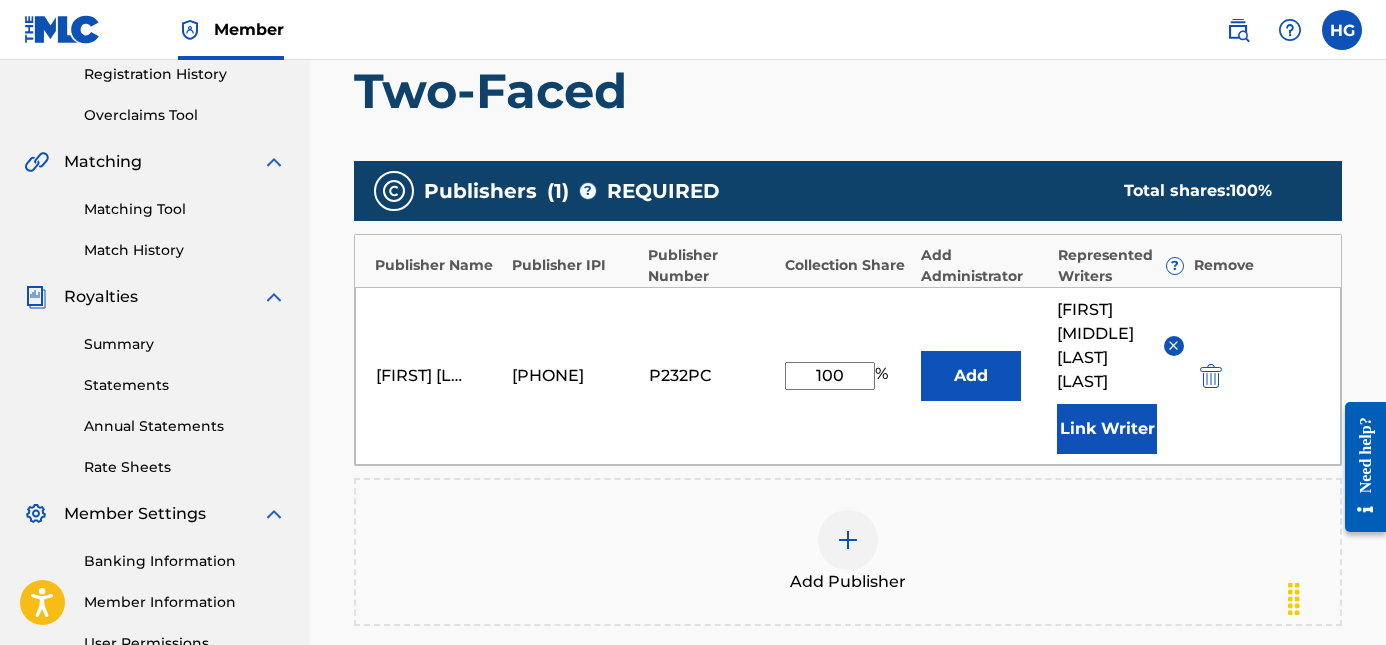 scroll, scrollTop: 684, scrollLeft: 0, axis: vertical 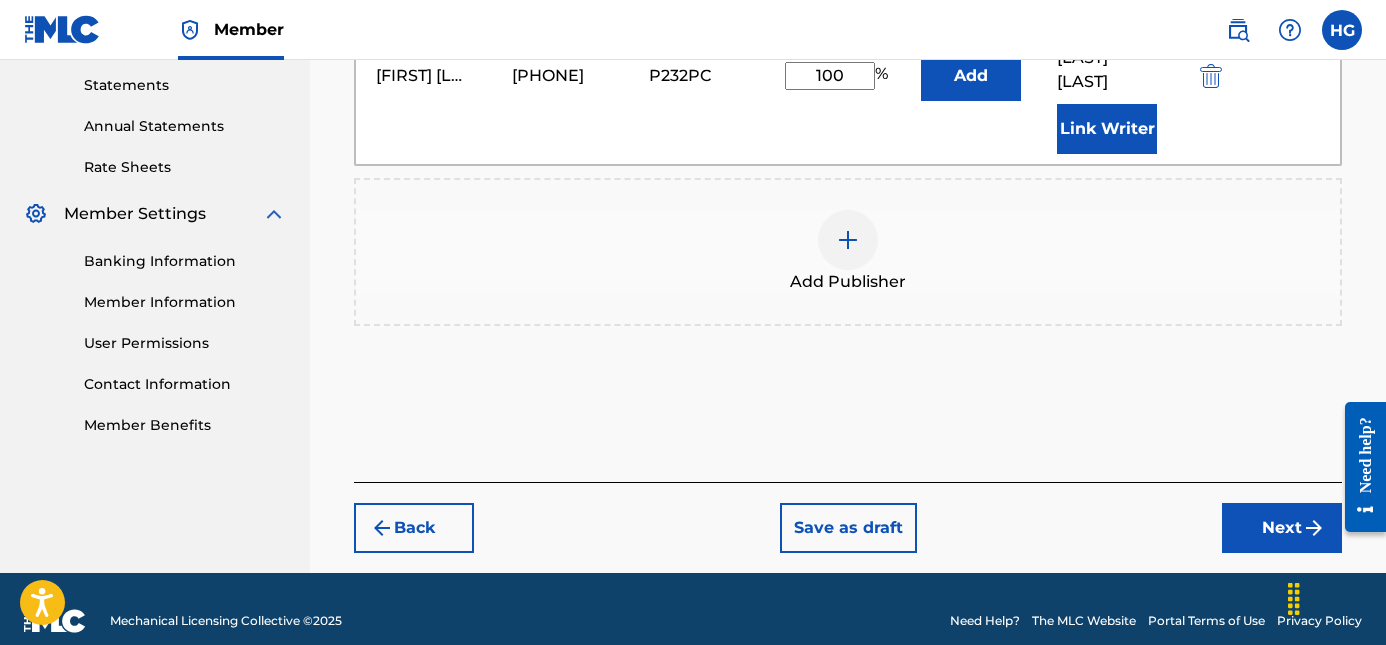 click on "Next" at bounding box center (1282, 528) 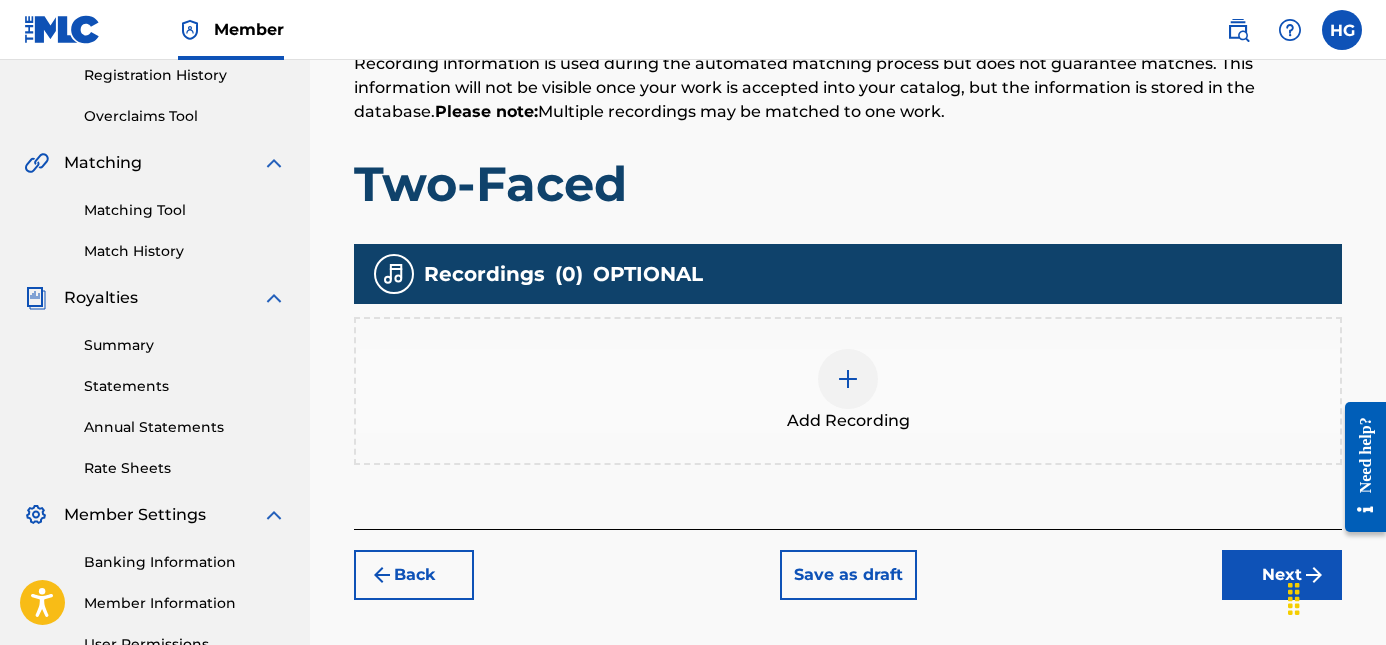 scroll, scrollTop: 506, scrollLeft: 0, axis: vertical 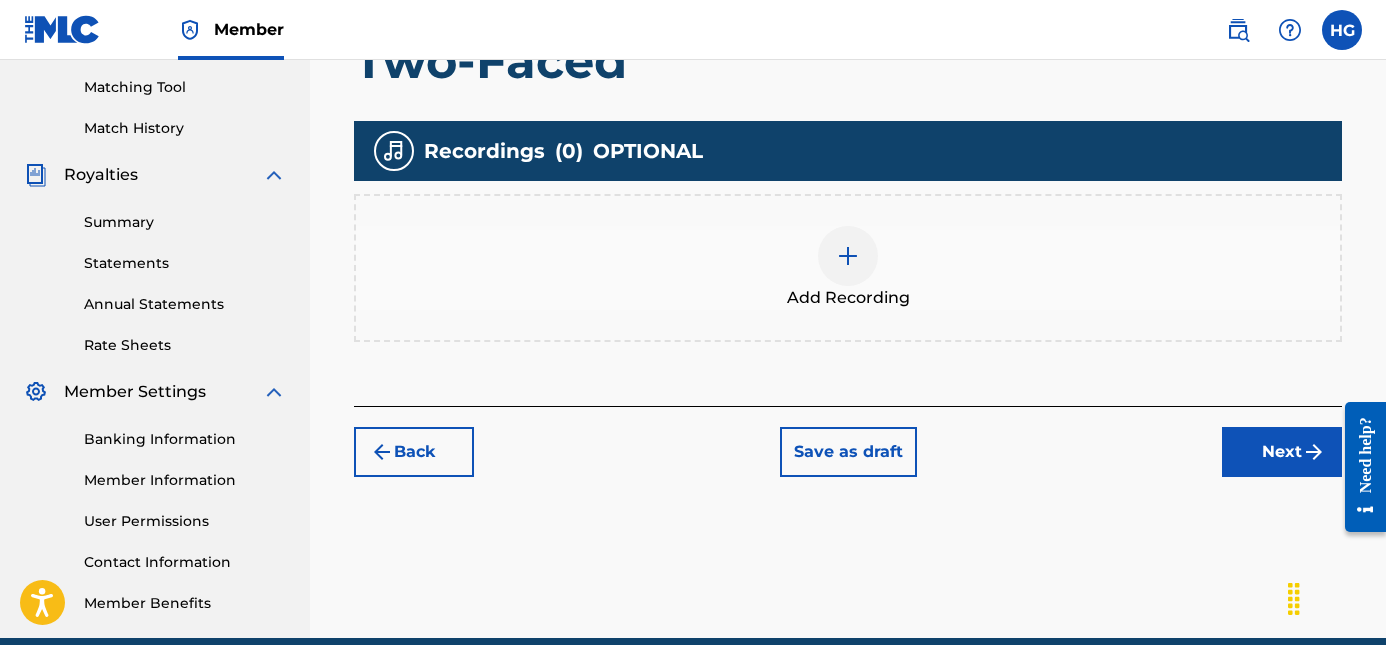 click at bounding box center (848, 256) 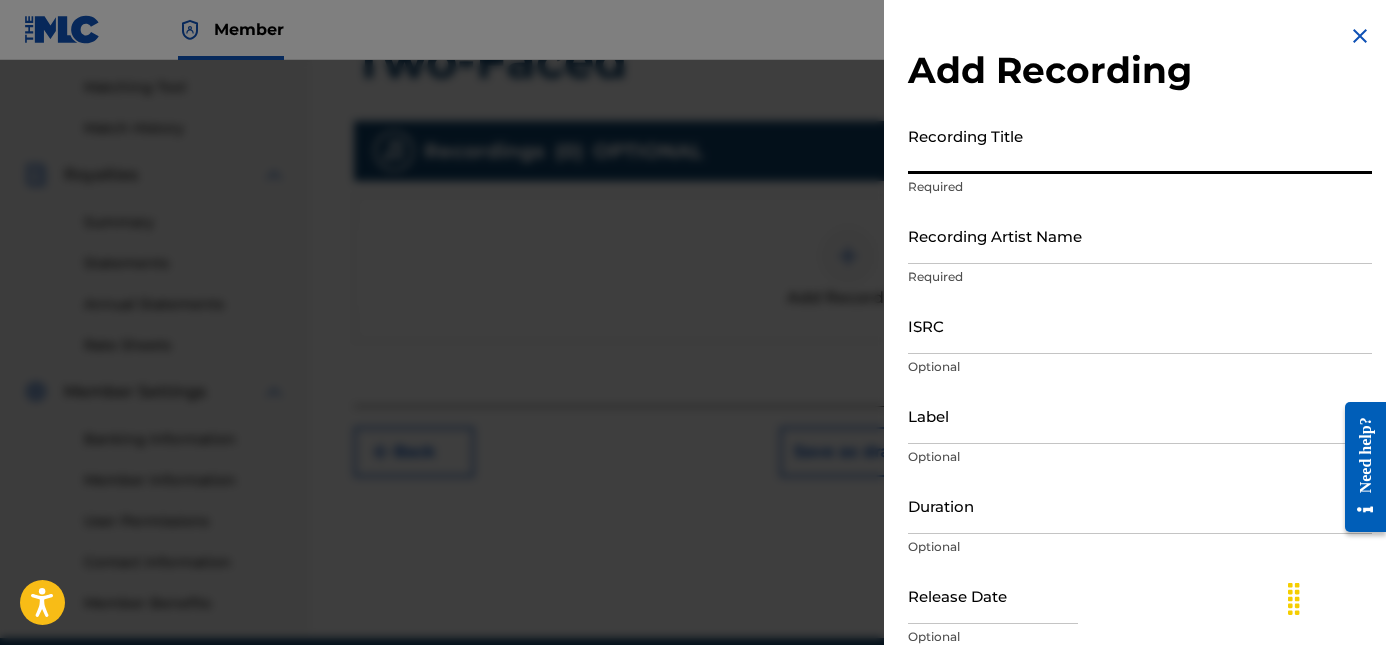 click on "Recording Title" at bounding box center (1140, 145) 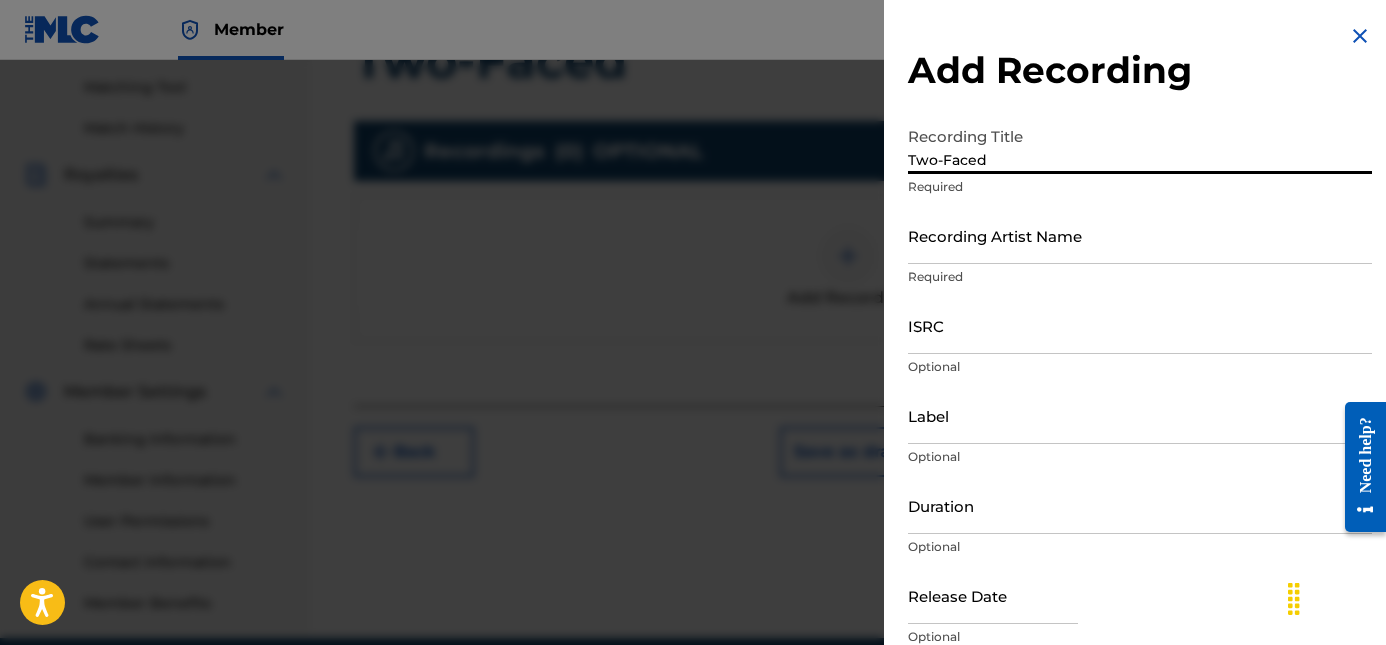 type on "Two-Faced" 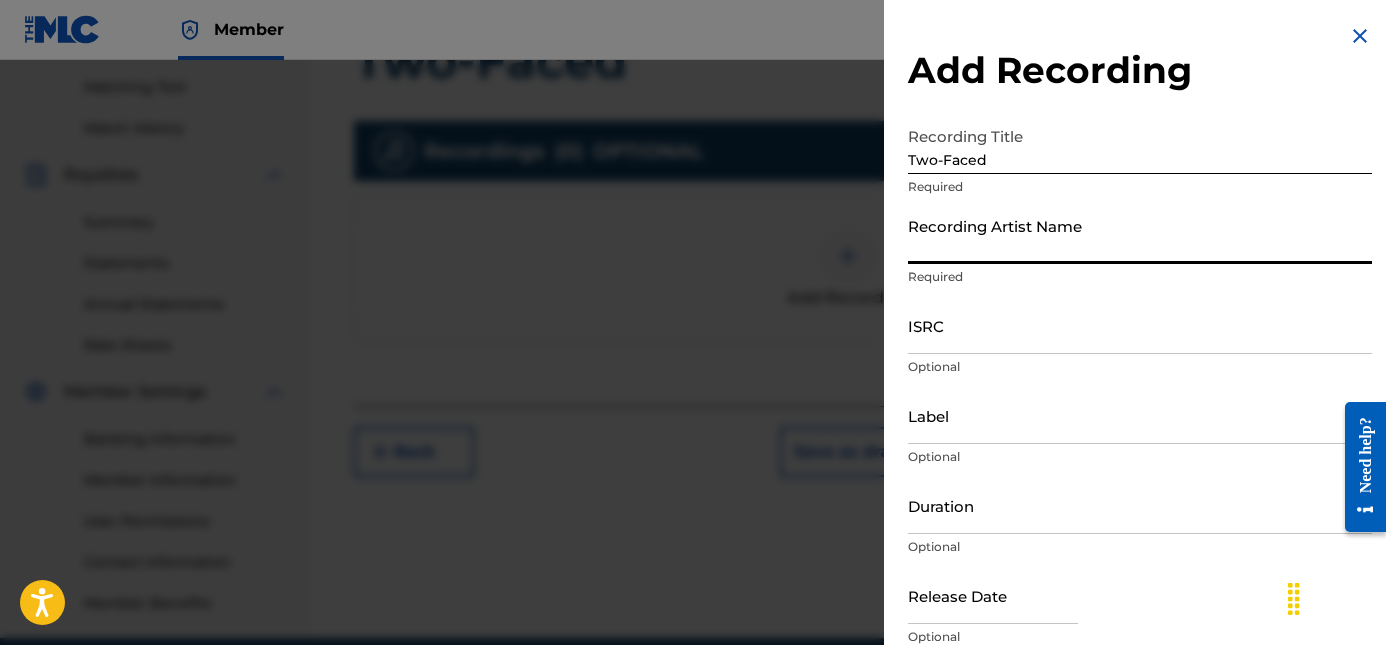 type on "[FIRST] [LAST]" 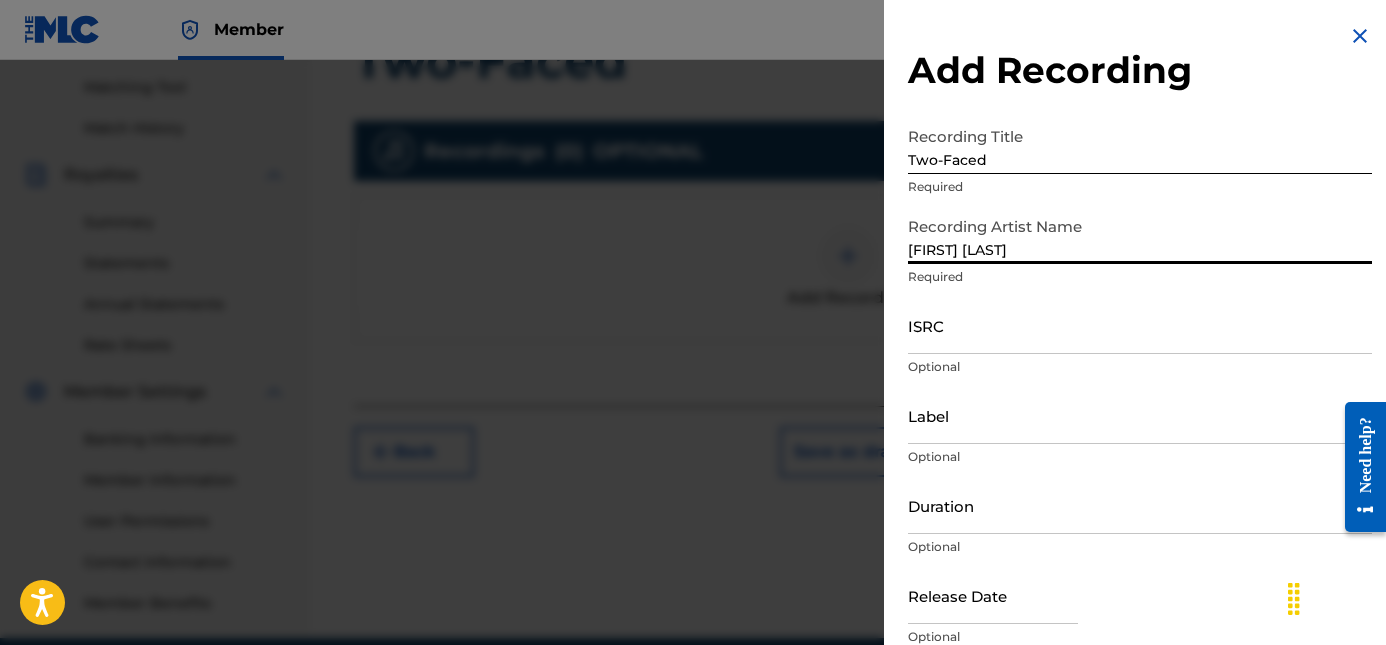 click on "ISRC Optional" at bounding box center (1140, 342) 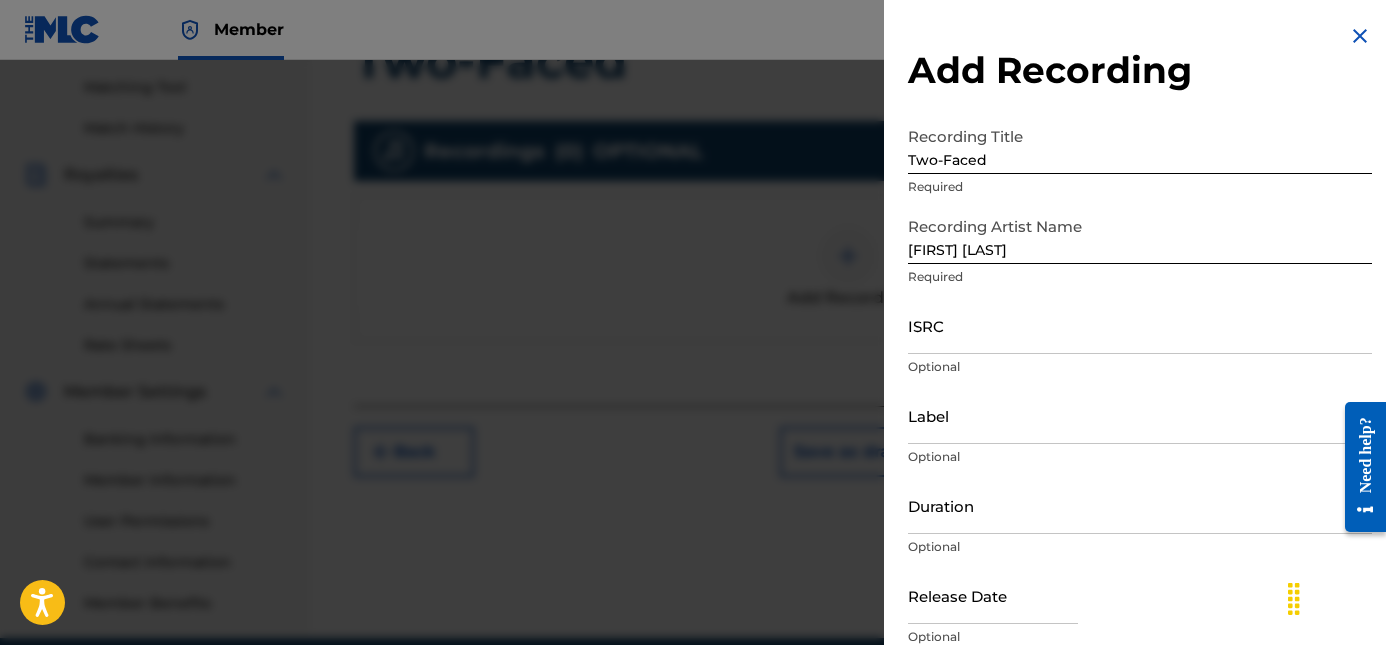 click on "ISRC" at bounding box center (1140, 325) 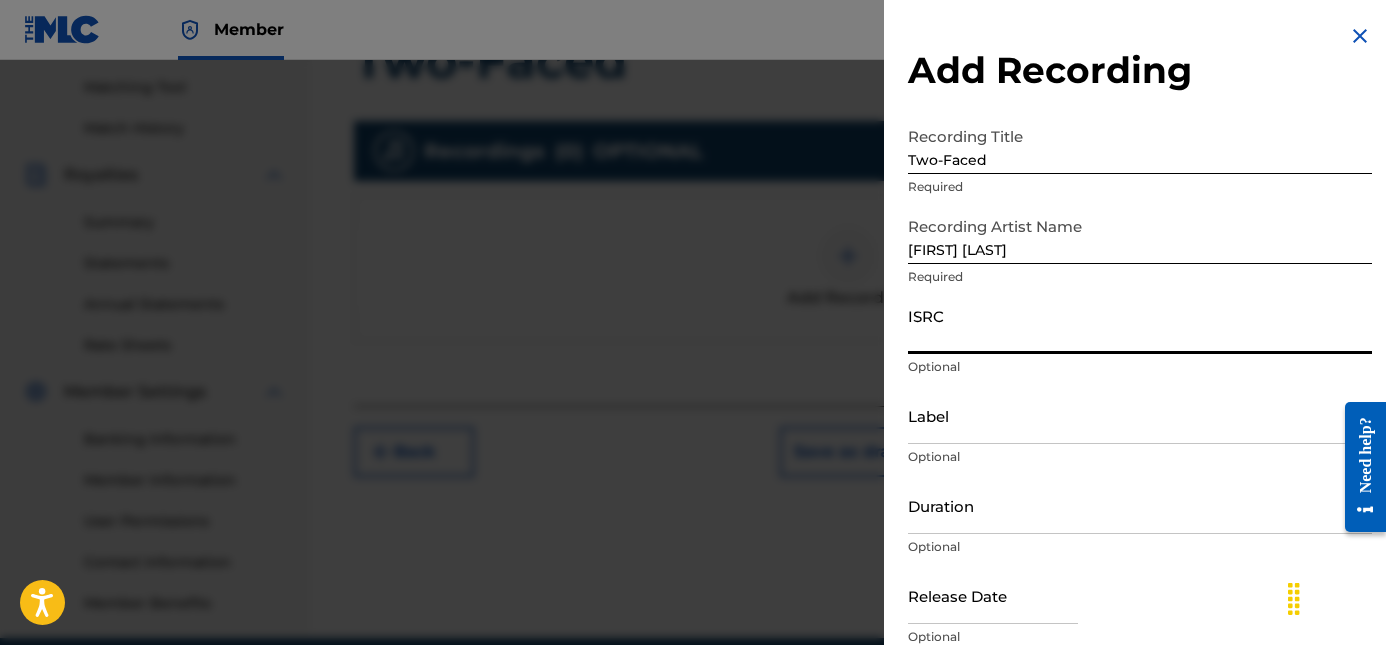 paste on "QZWV32594308" 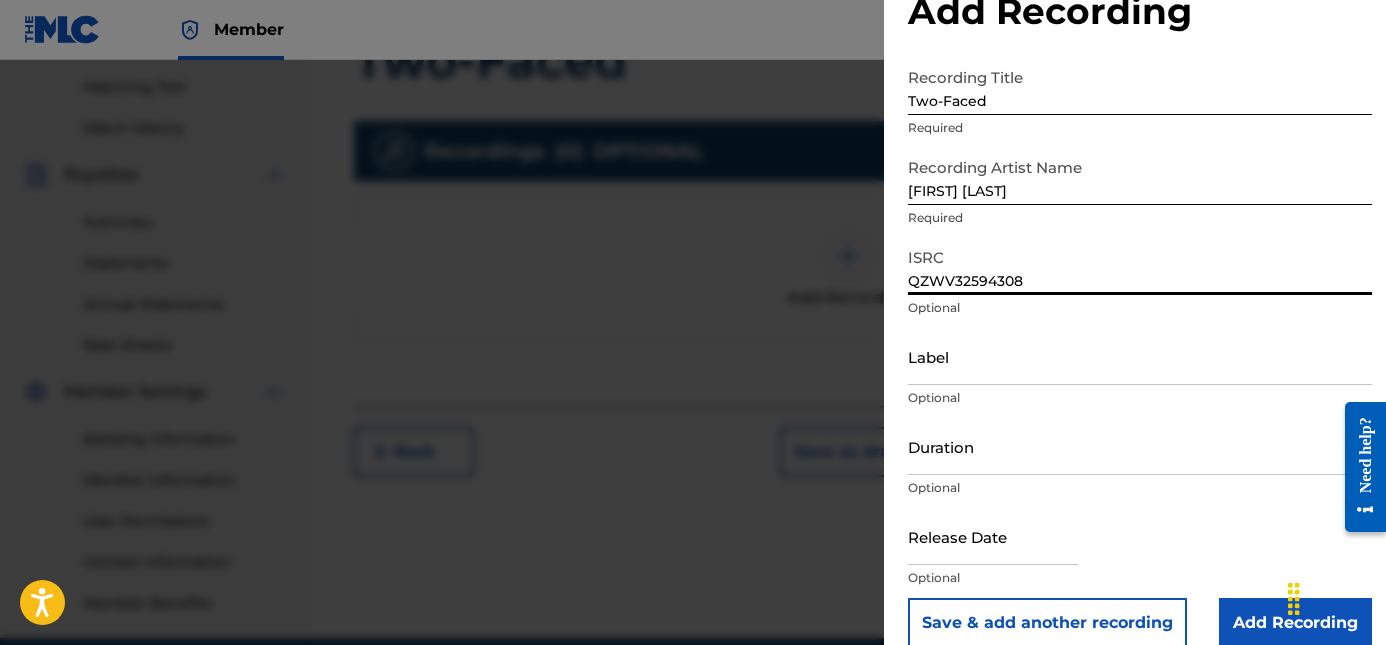 scroll, scrollTop: 86, scrollLeft: 0, axis: vertical 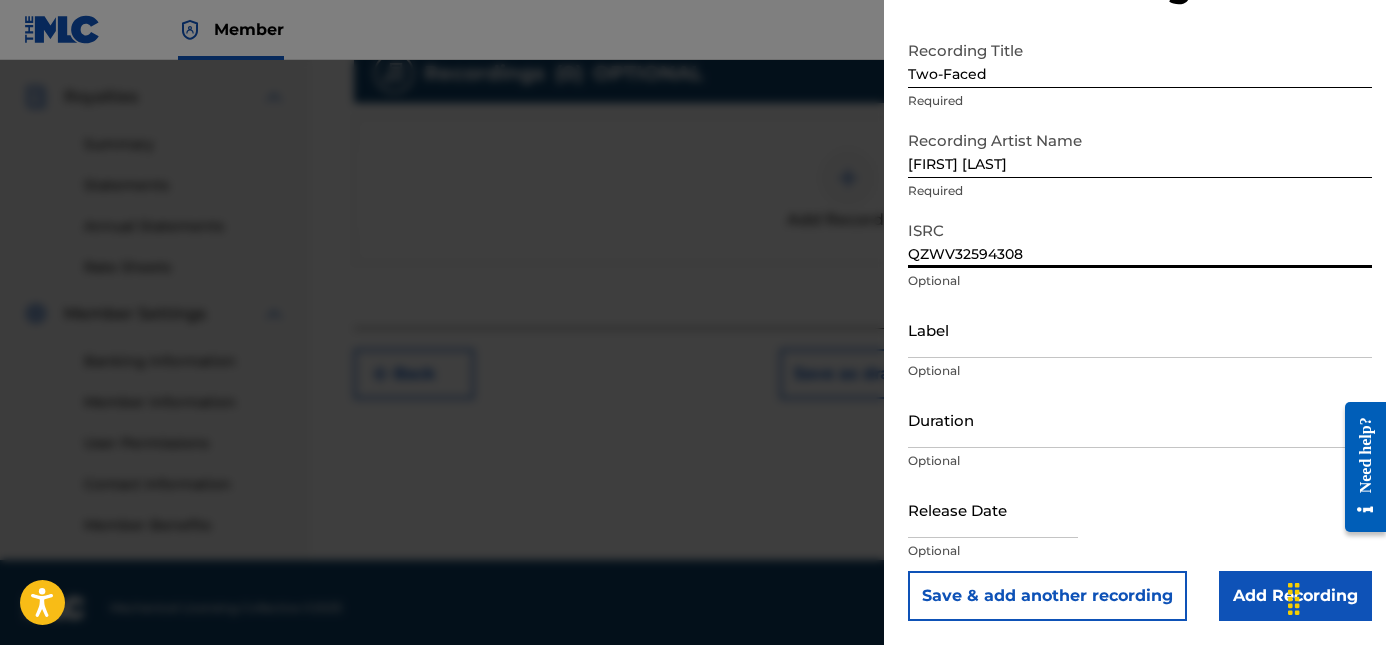 type on "QZWV32594308" 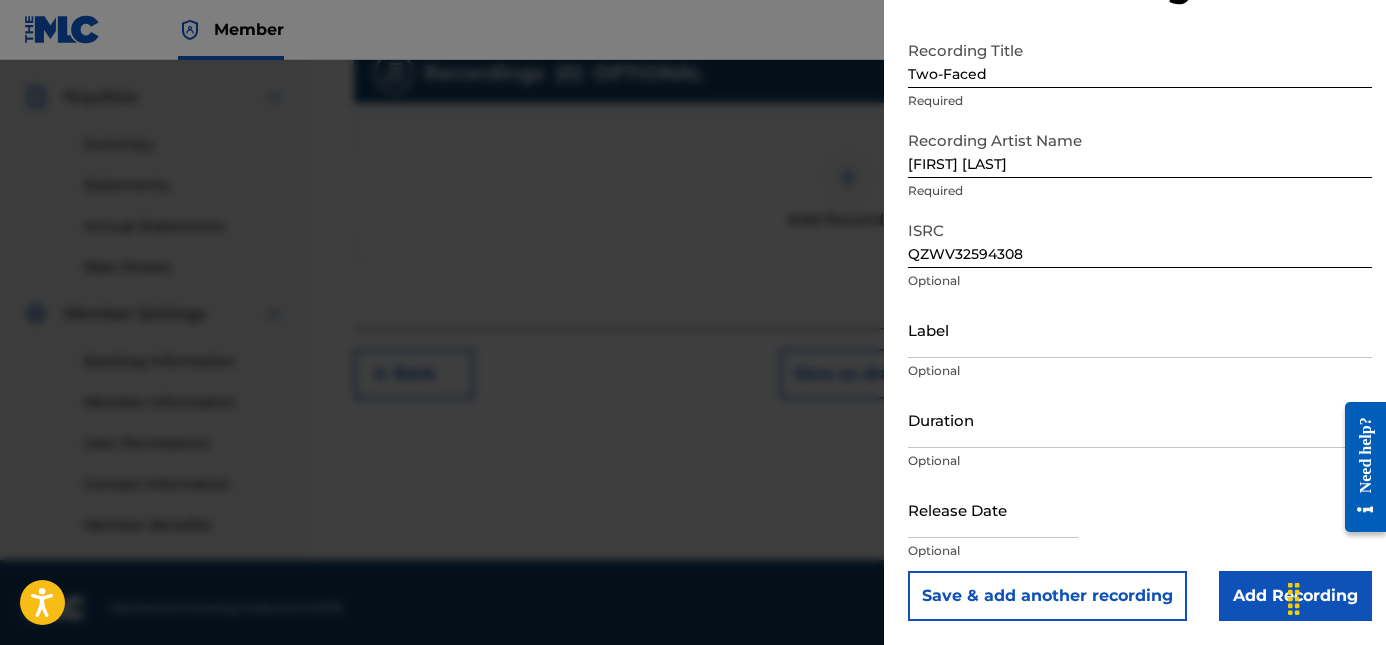 click on "Add Recording" at bounding box center (1295, 596) 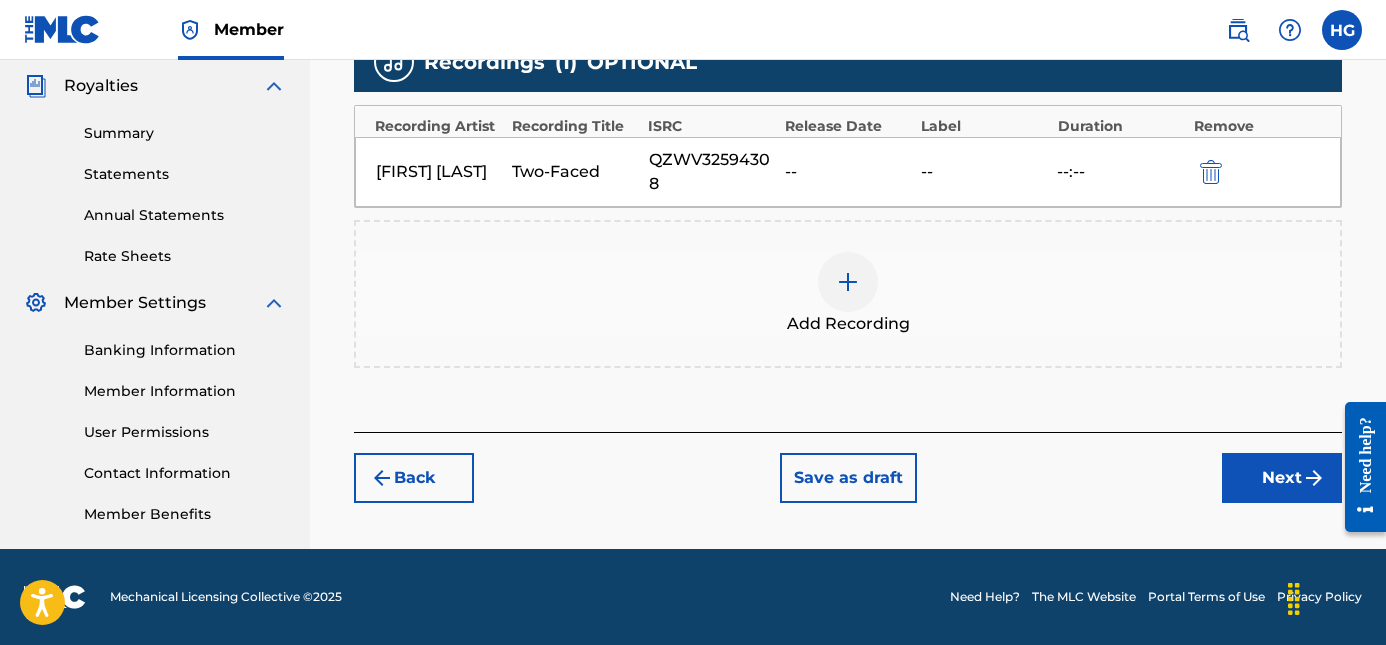 click on "Next" at bounding box center [1282, 478] 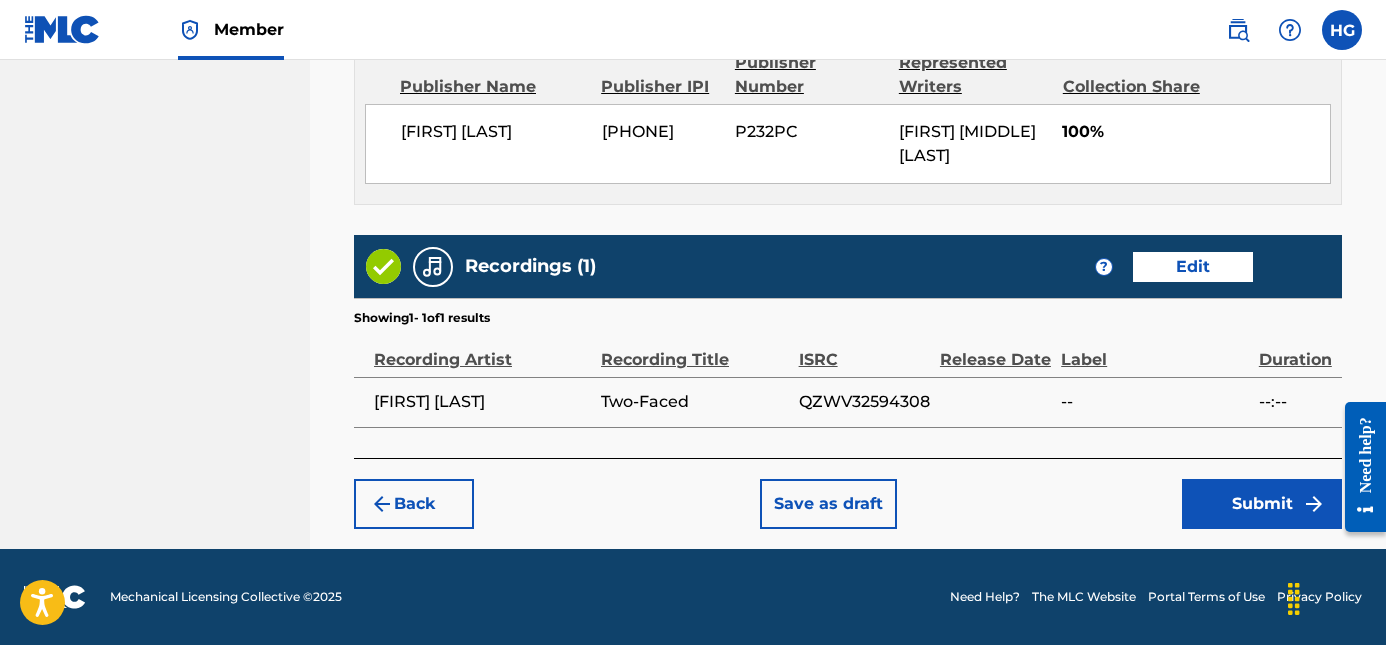 scroll, scrollTop: 1156, scrollLeft: 0, axis: vertical 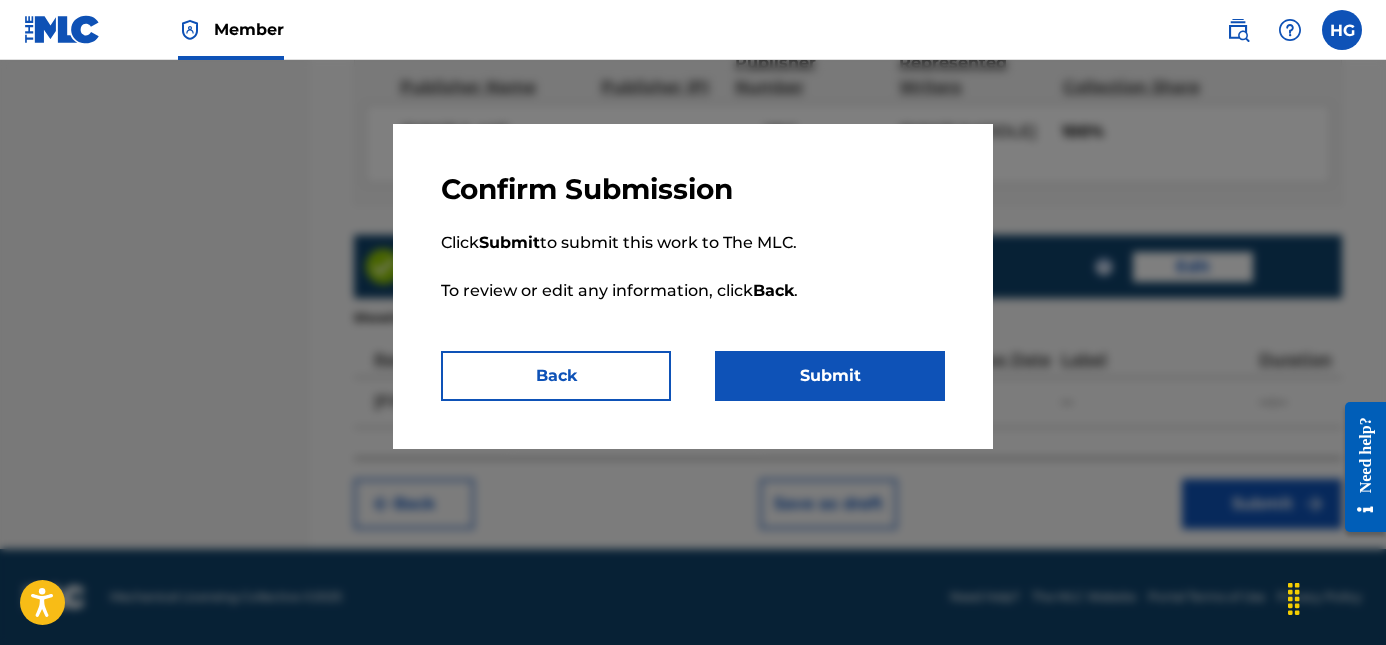 click on "Submit" at bounding box center (830, 376) 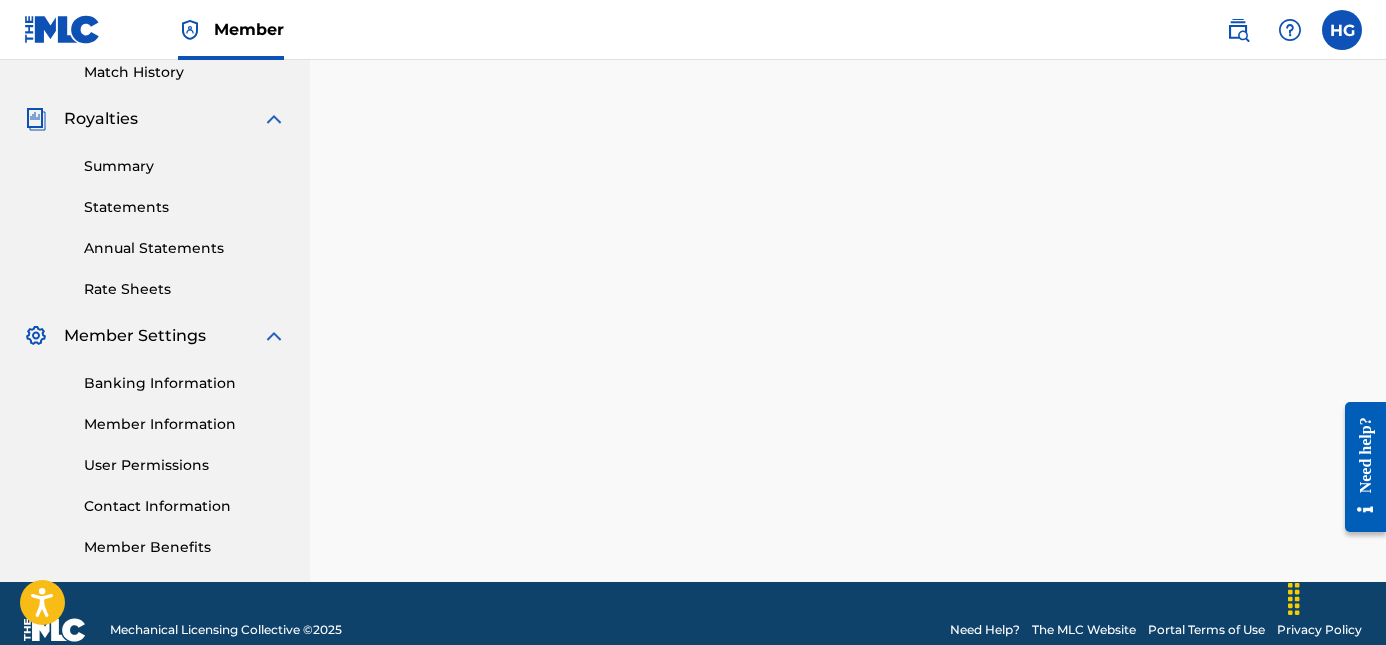 scroll, scrollTop: 554, scrollLeft: 0, axis: vertical 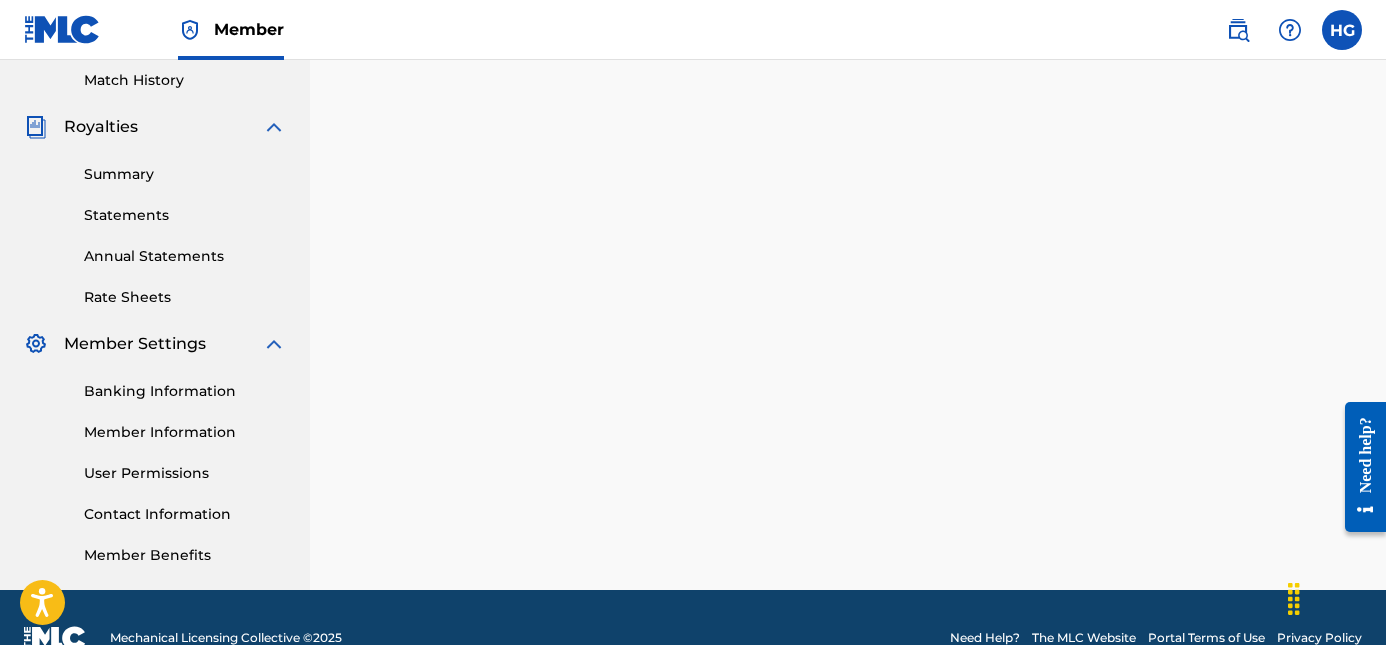click on "Statements" at bounding box center (185, 215) 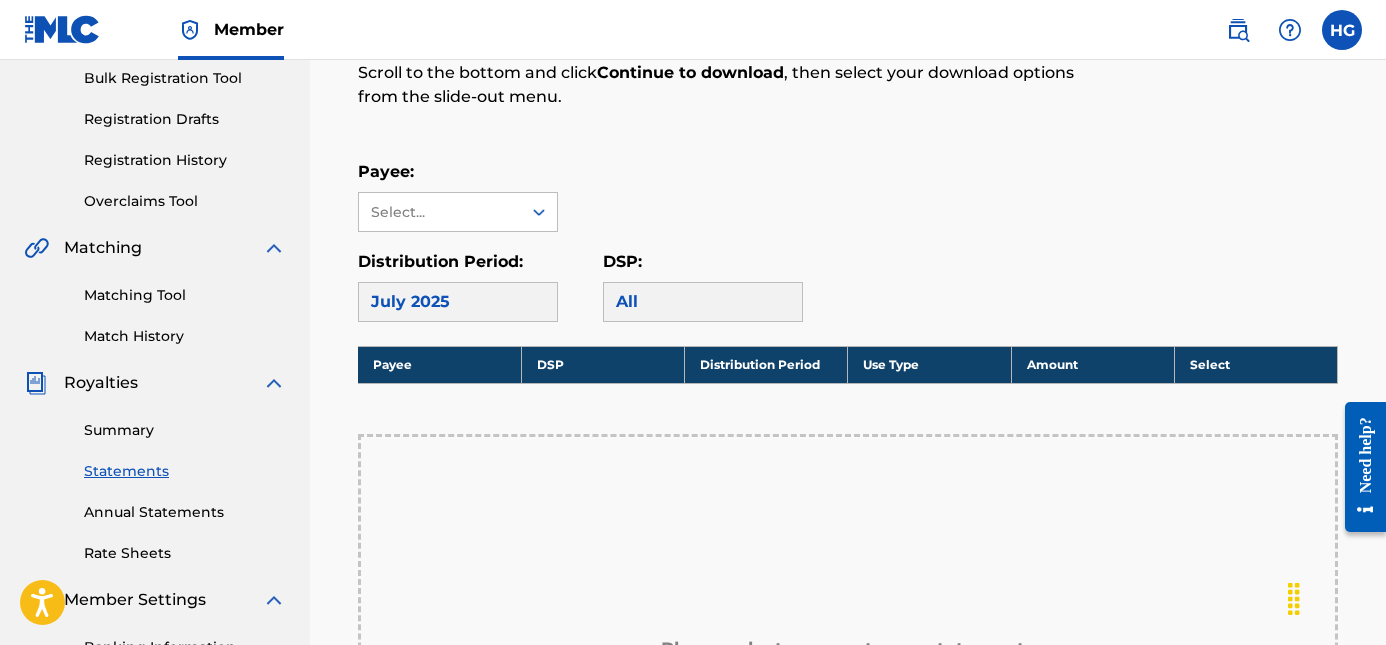 scroll, scrollTop: 302, scrollLeft: 0, axis: vertical 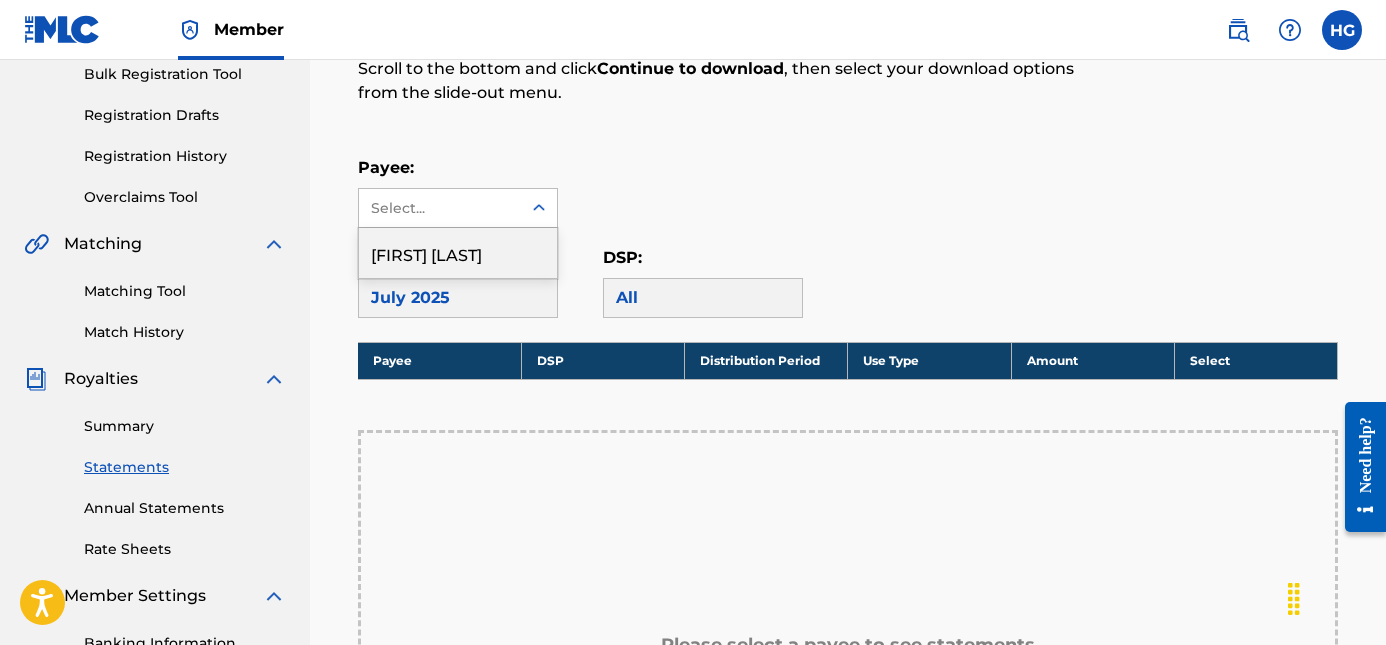 click at bounding box center [539, 208] 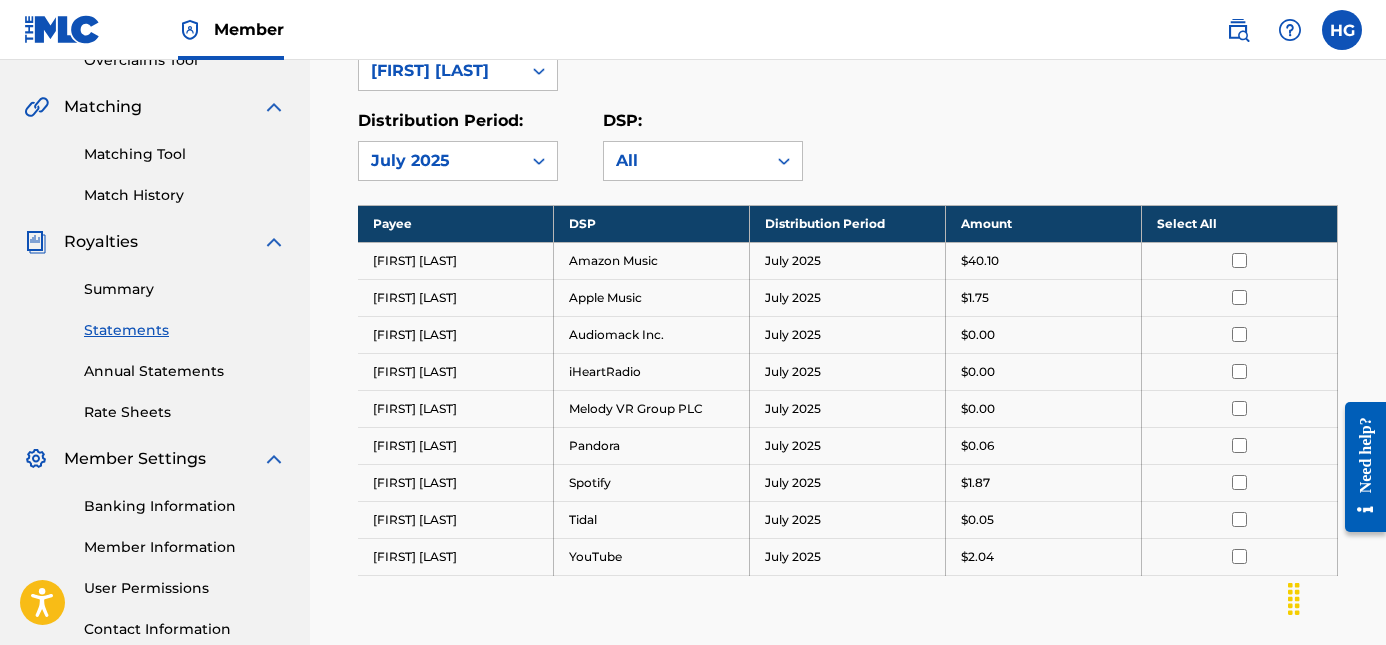 scroll, scrollTop: 444, scrollLeft: 0, axis: vertical 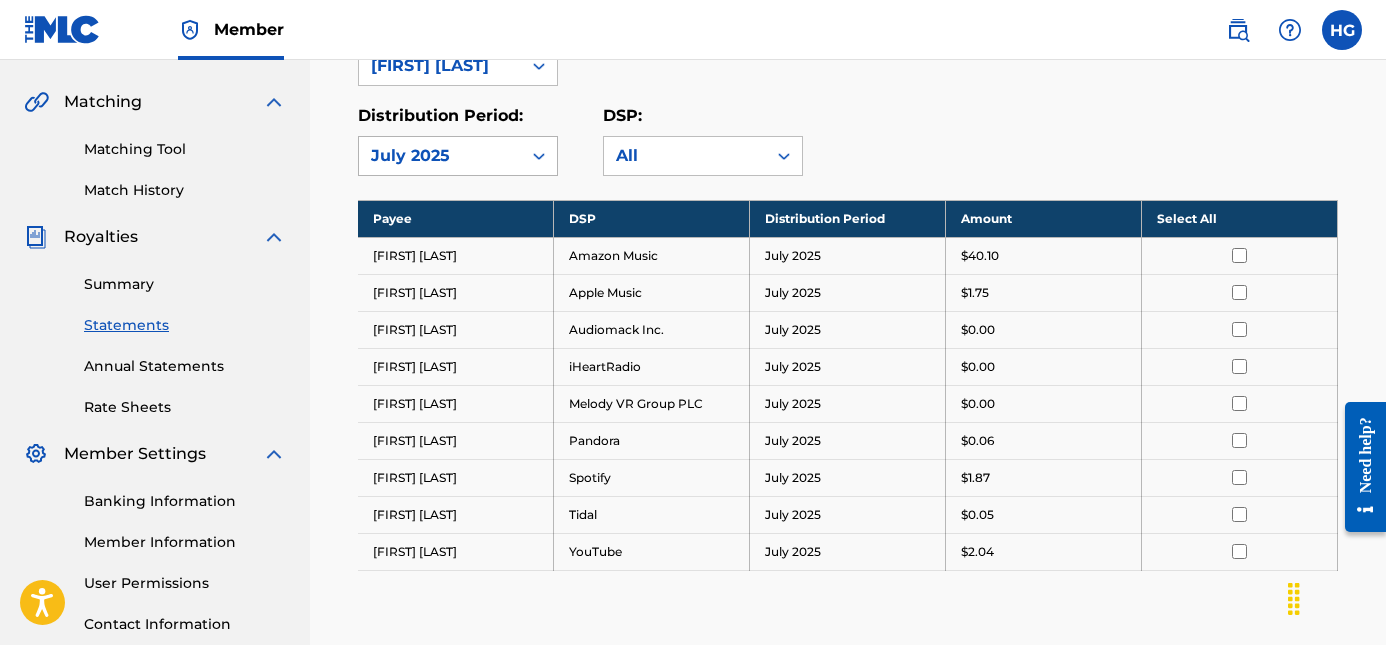 click at bounding box center [539, 156] 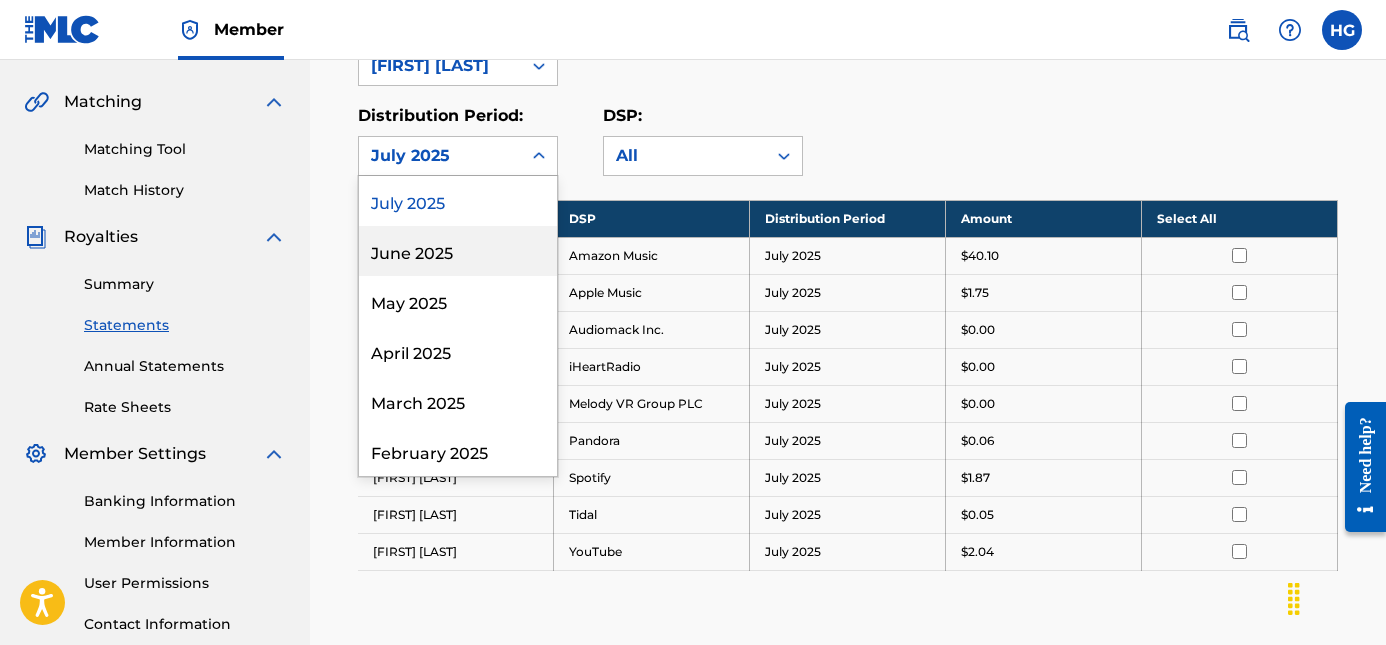 click on "June 2025" at bounding box center [458, 251] 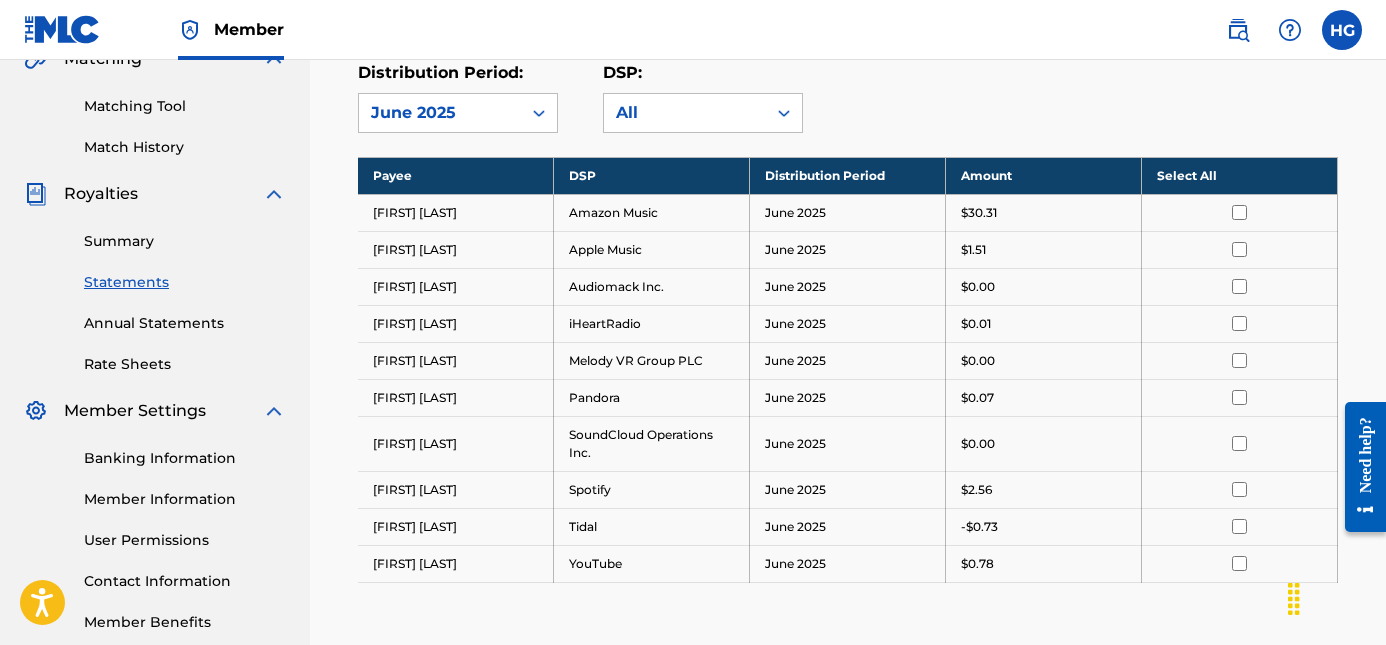scroll, scrollTop: 489, scrollLeft: 0, axis: vertical 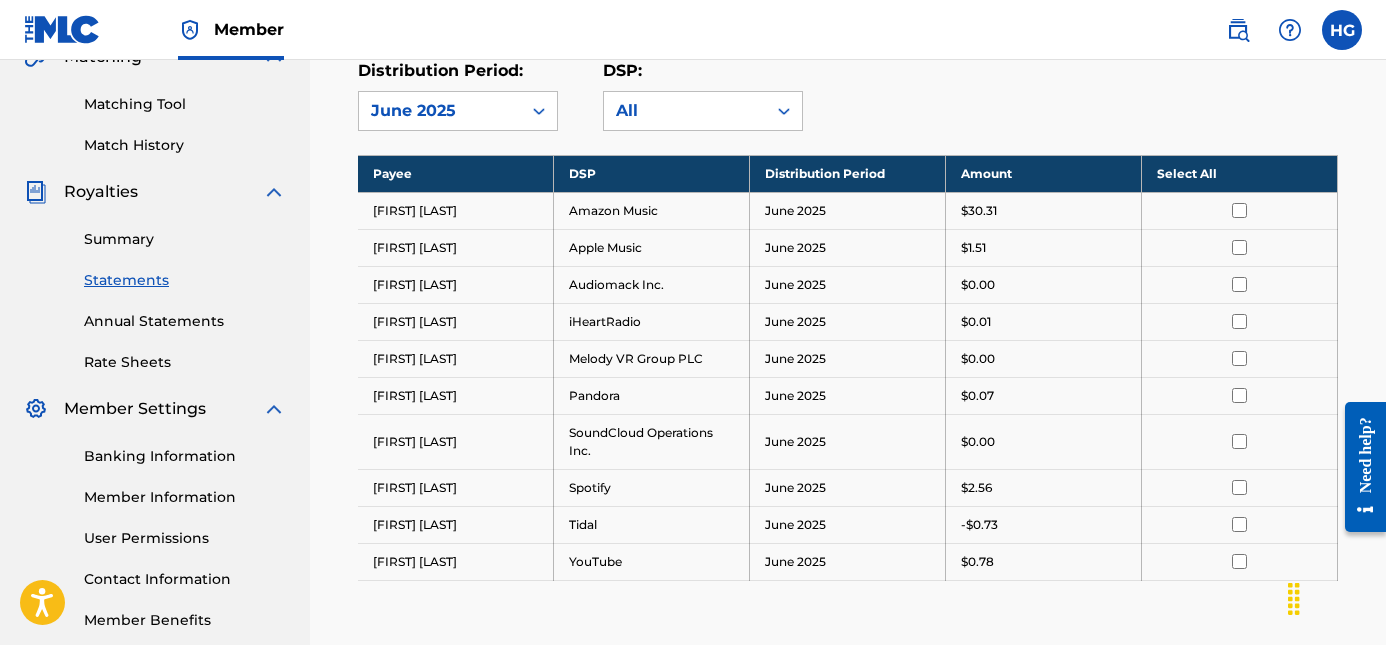 click 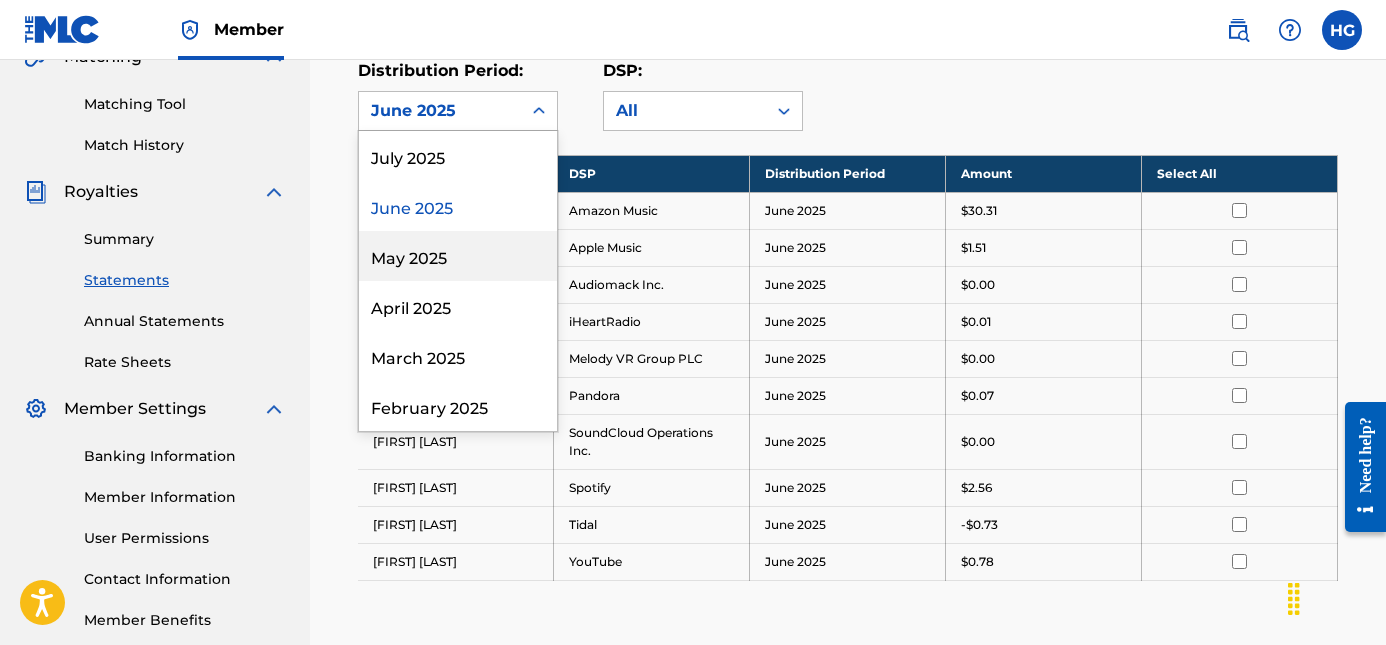 click on "May 2025" at bounding box center (458, 256) 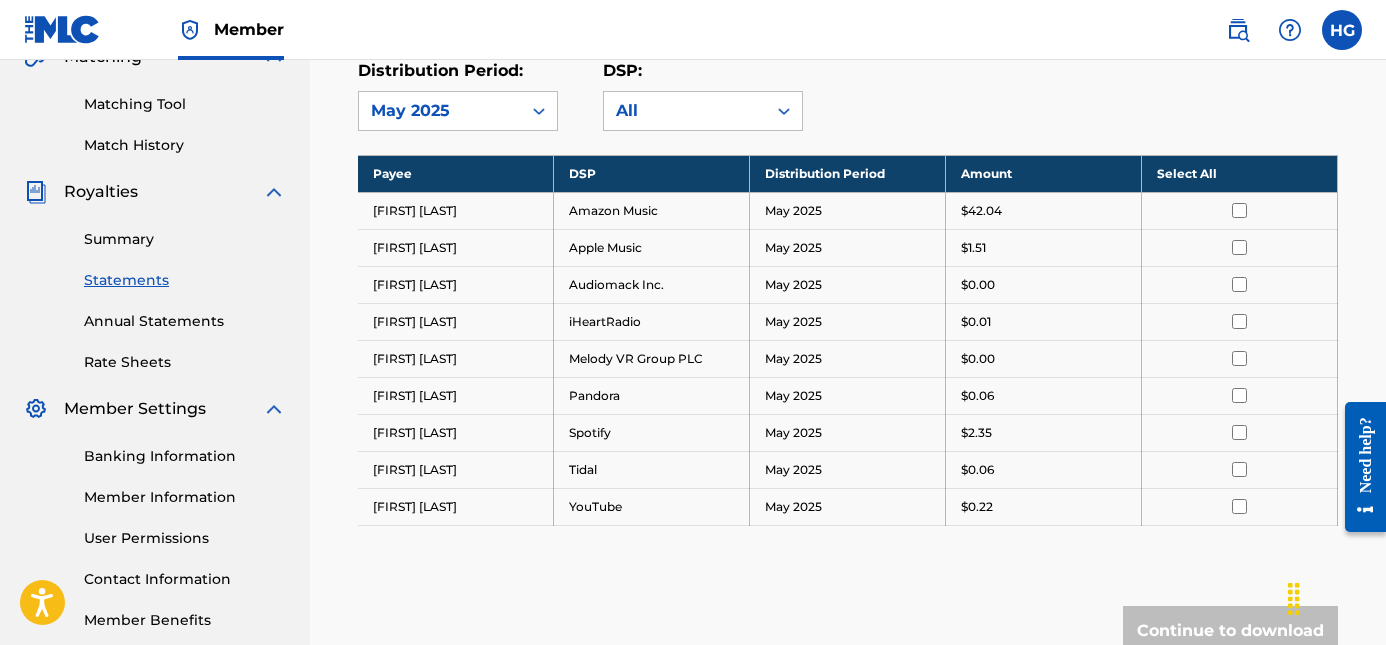 click 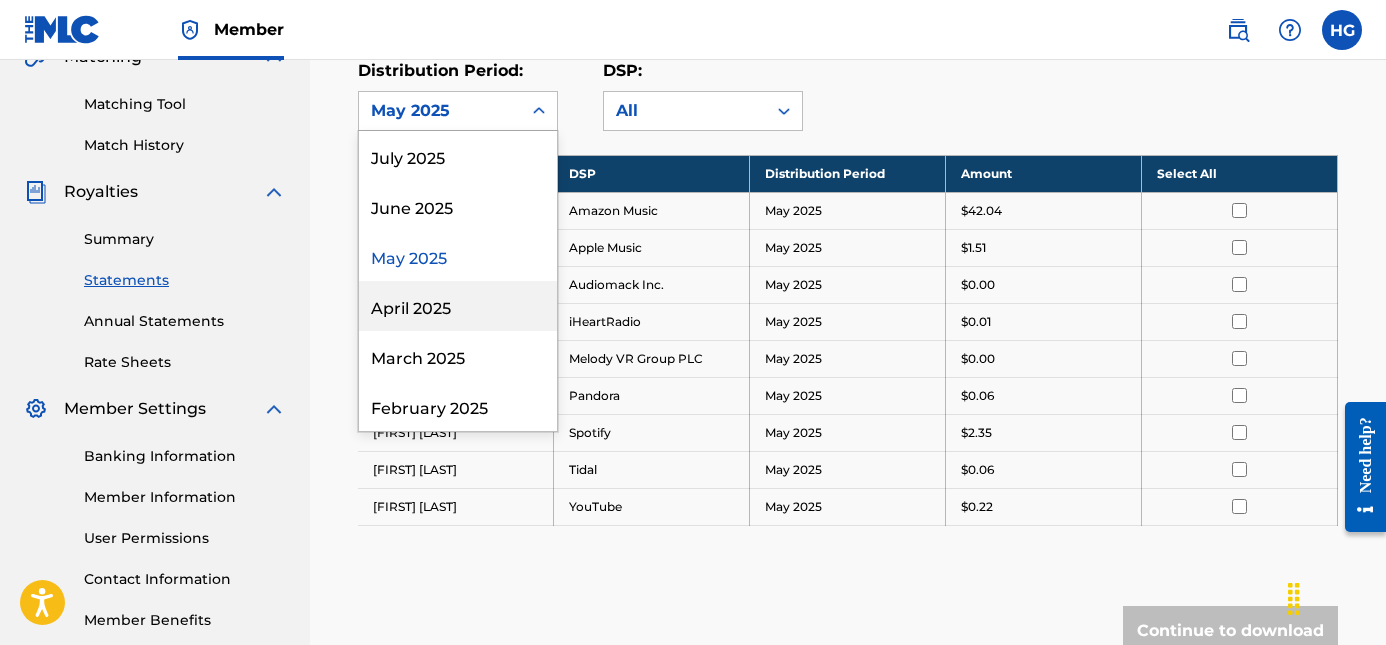 click on "April 2025" at bounding box center (458, 306) 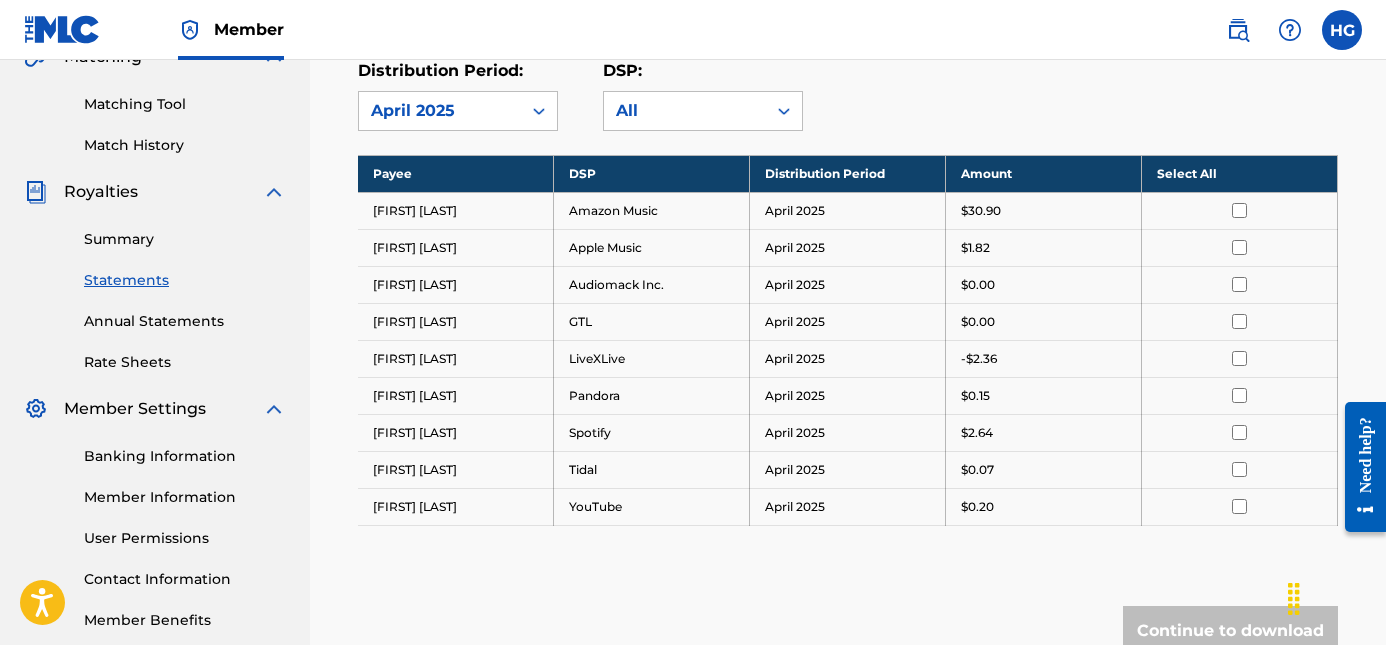 click 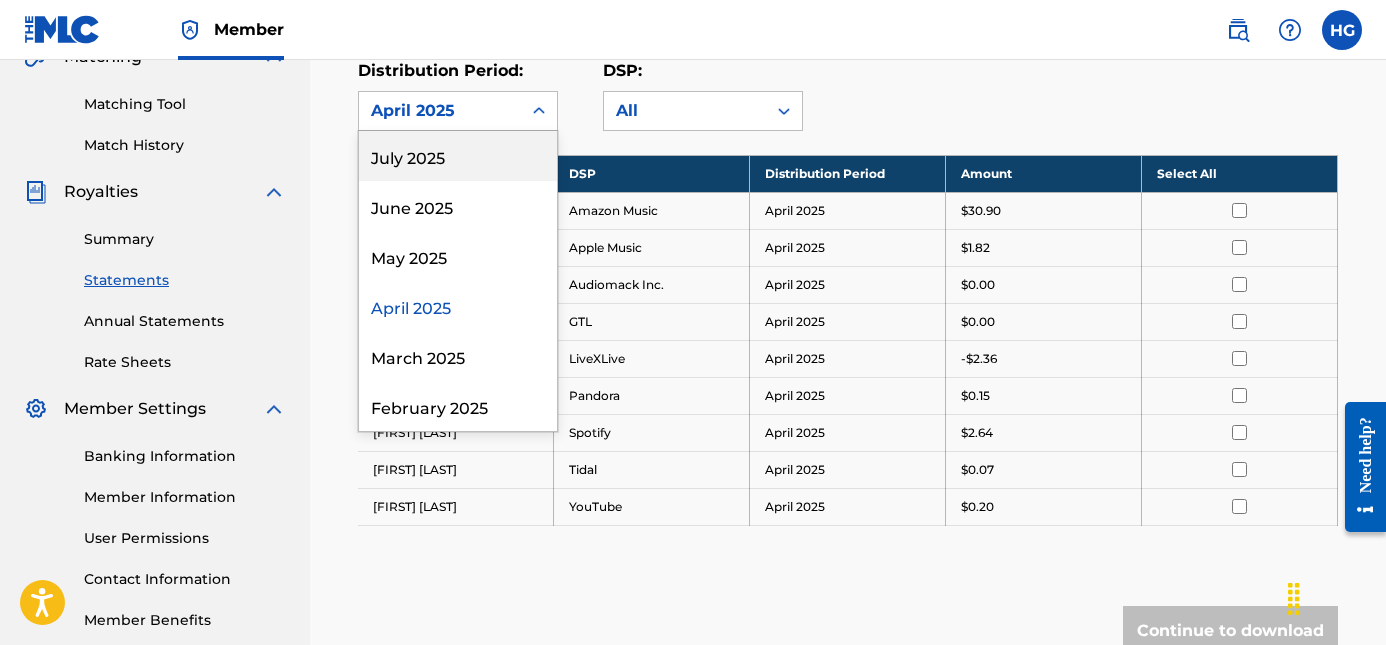 click on "July 2025" at bounding box center (458, 156) 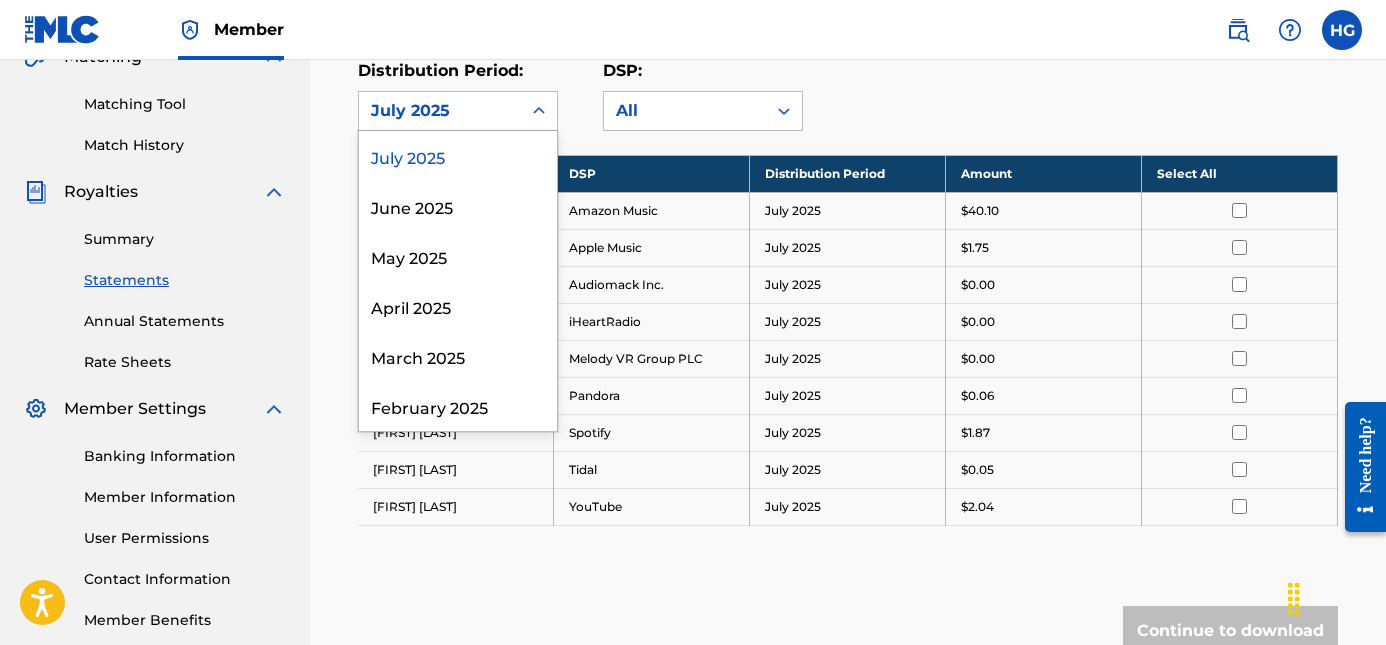 click 